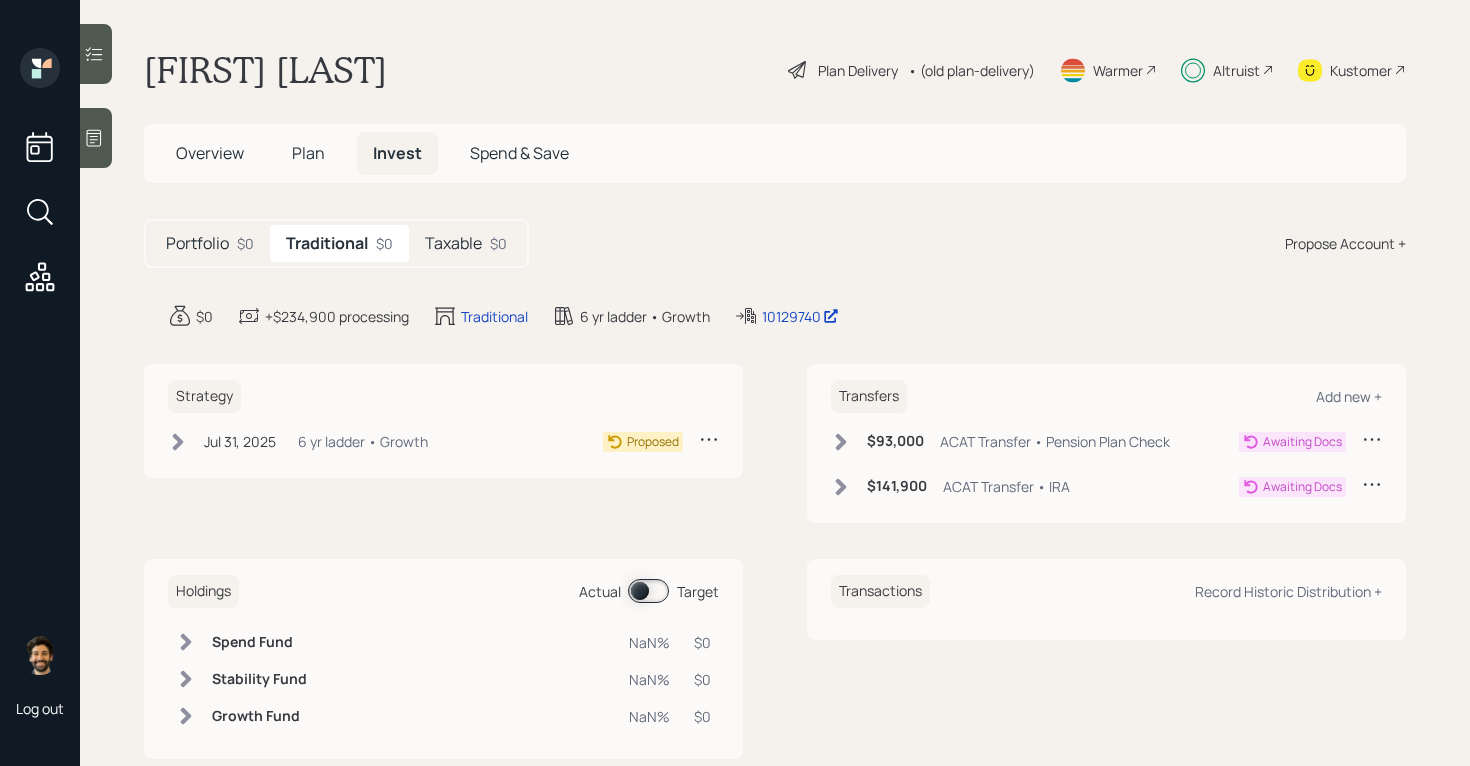 scroll, scrollTop: 0, scrollLeft: 0, axis: both 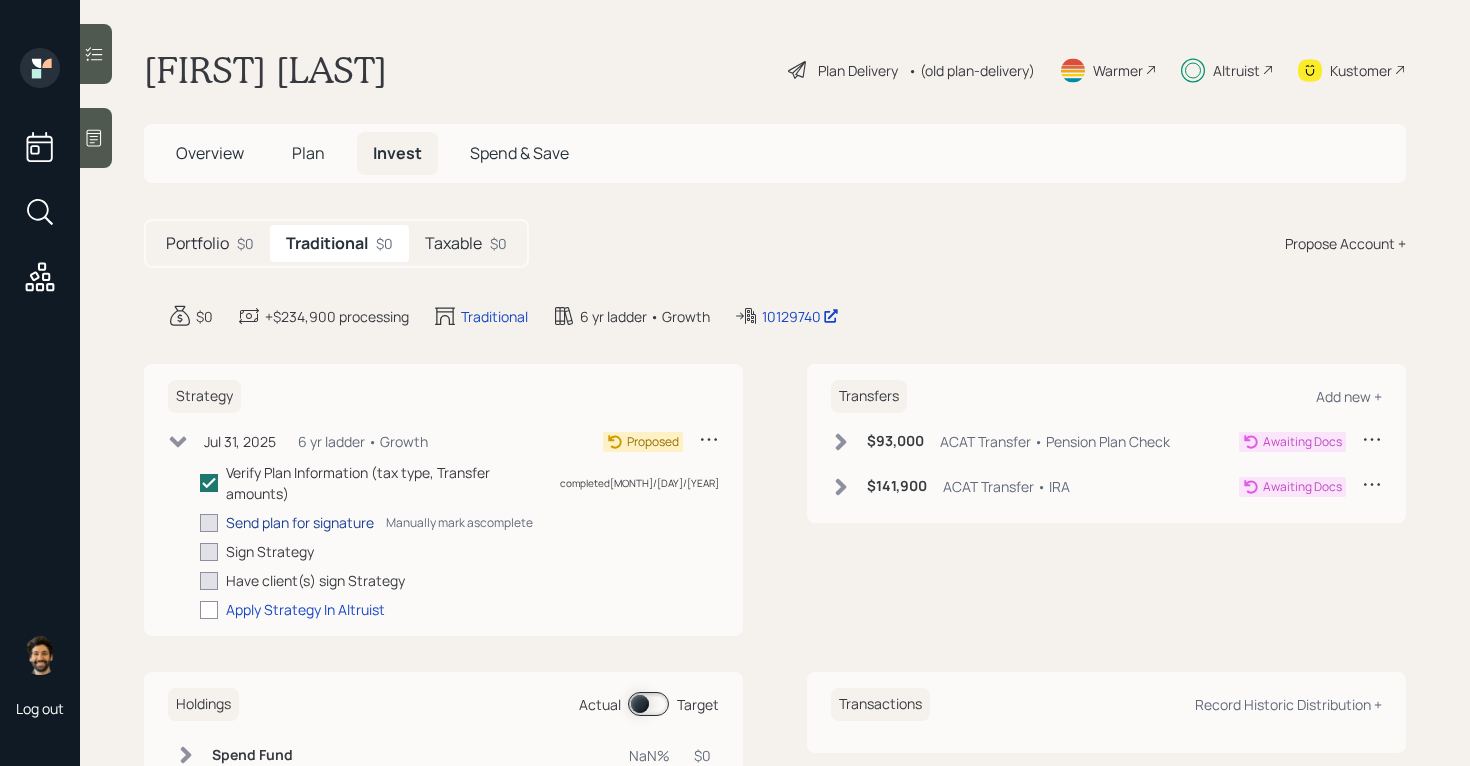 click on "Send plan for signature" at bounding box center [300, 522] 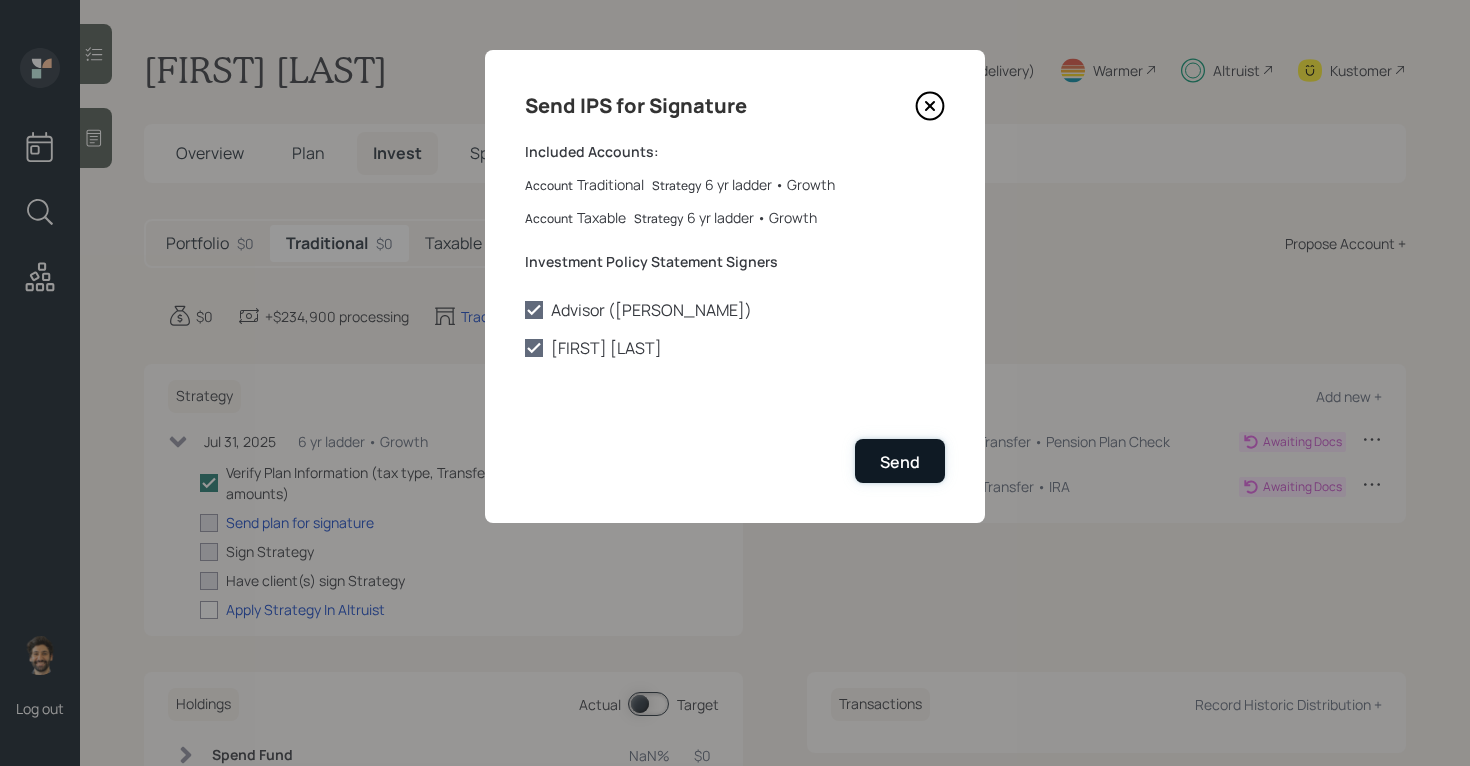 click on "Send" at bounding box center [900, 462] 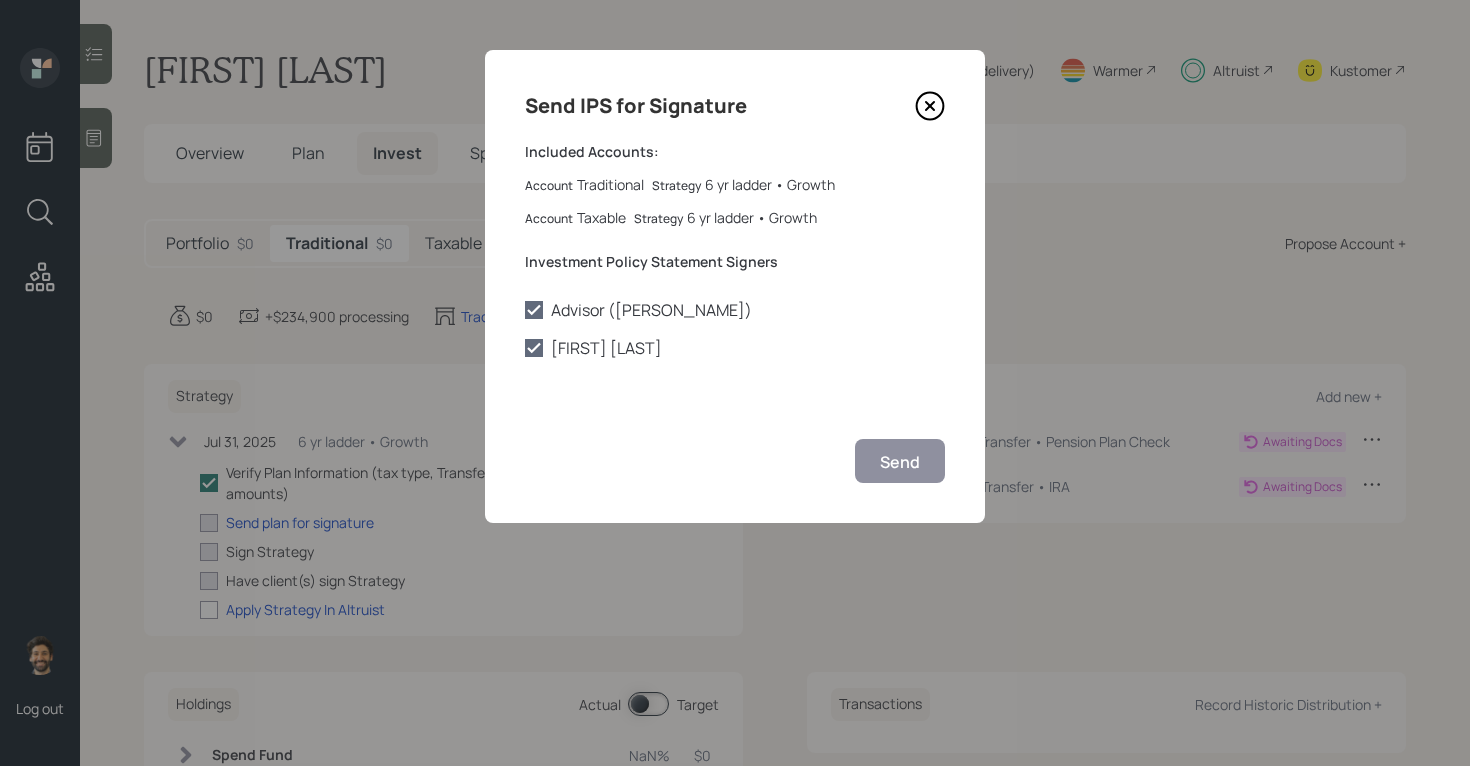 checkbox on "true" 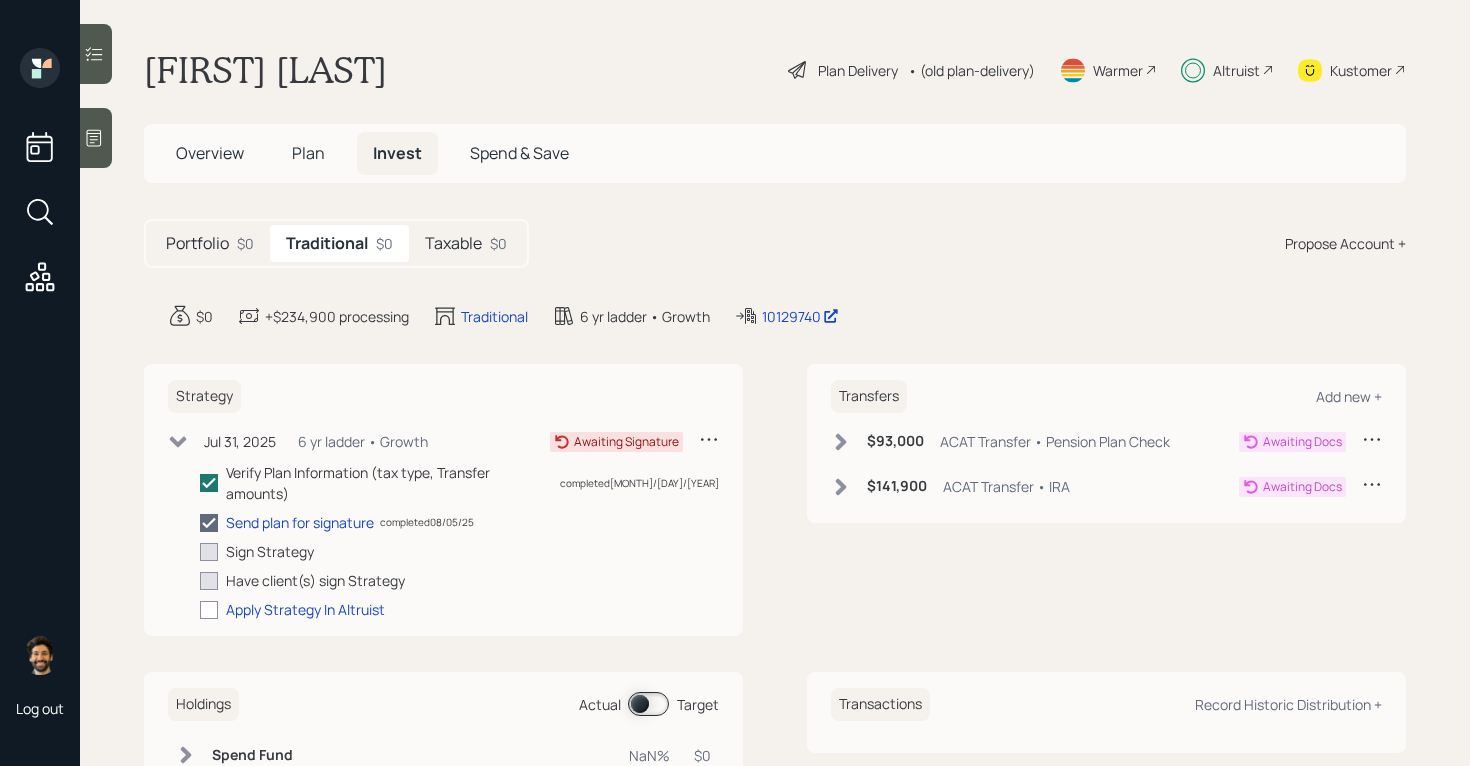 click on "Plan" at bounding box center (308, 153) 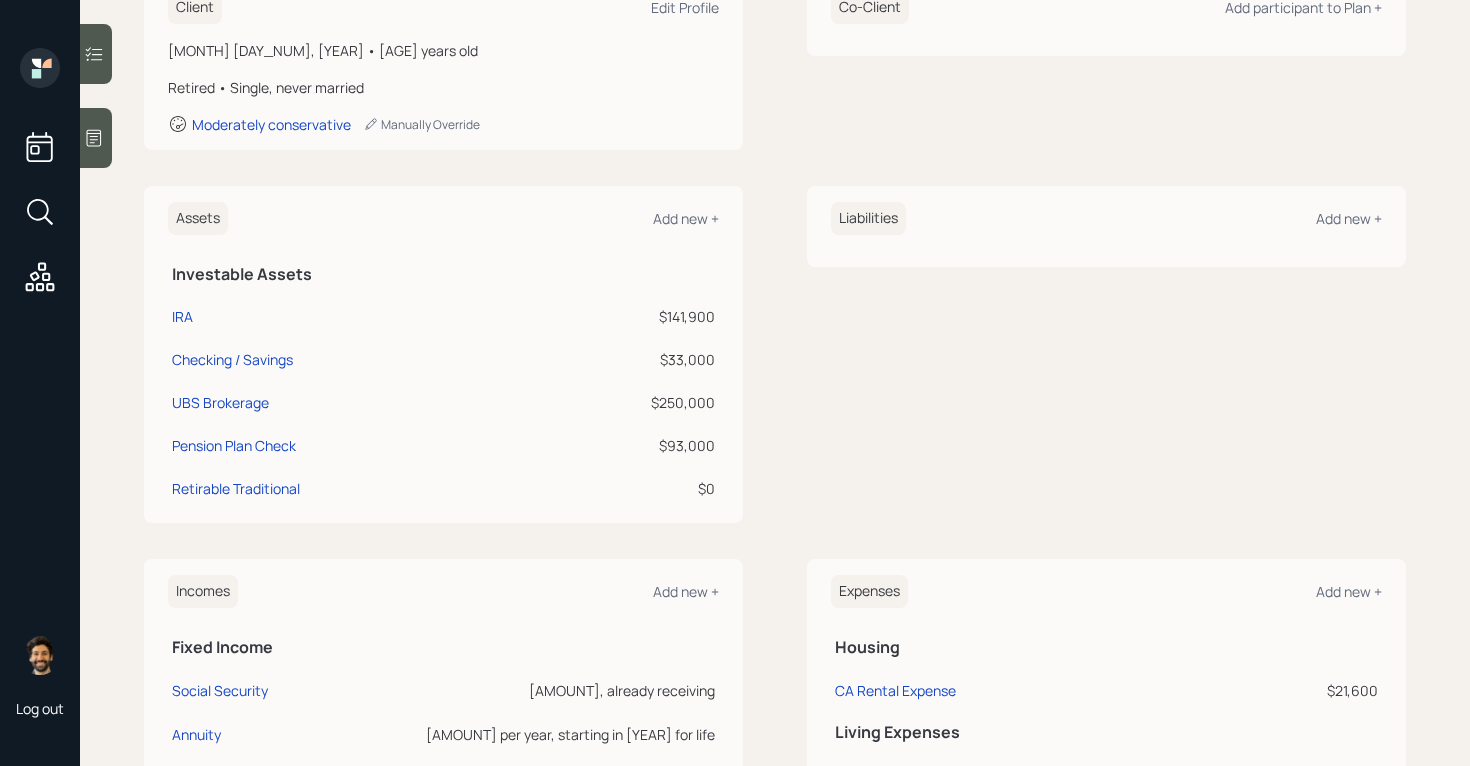 scroll, scrollTop: 0, scrollLeft: 0, axis: both 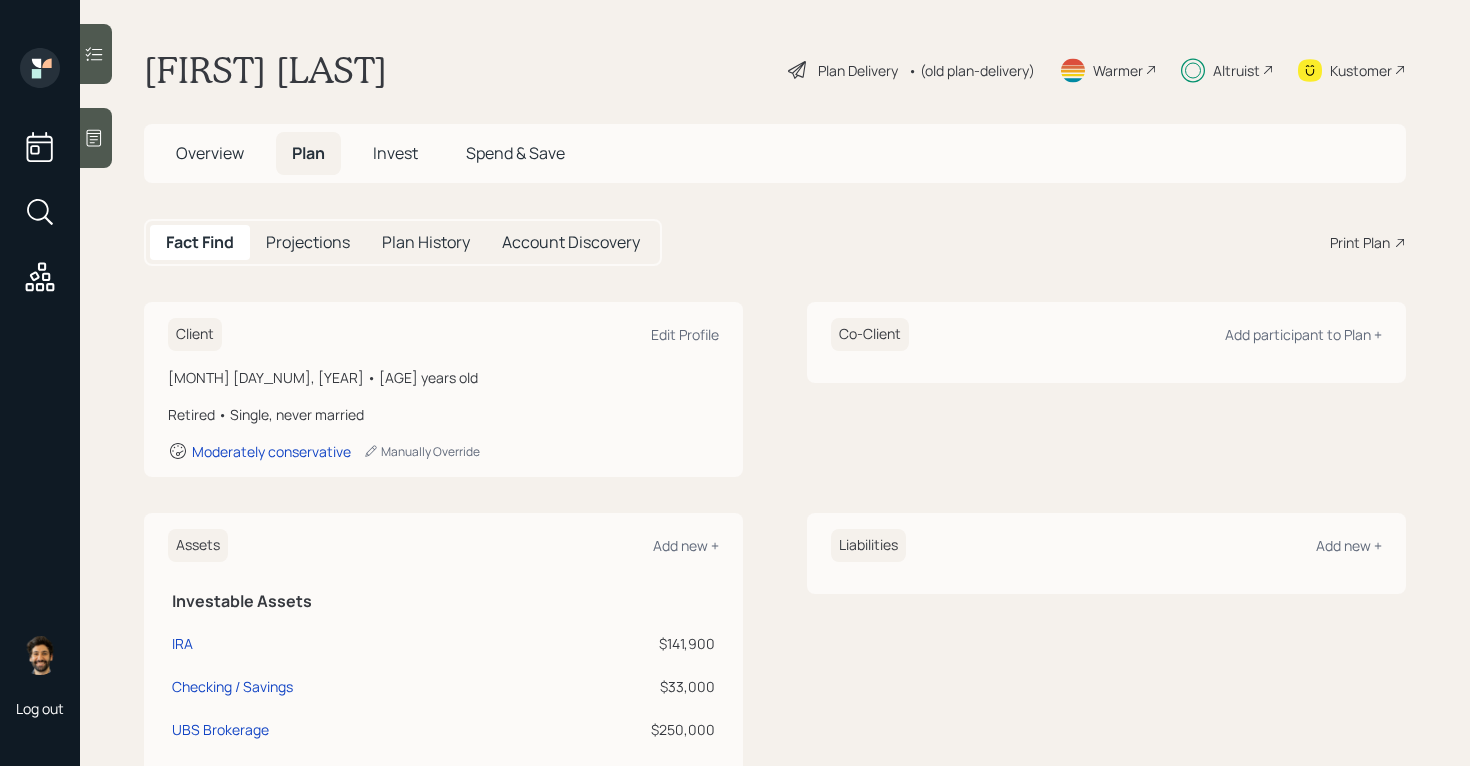 click on "• (old plan-delivery)" at bounding box center [971, 70] 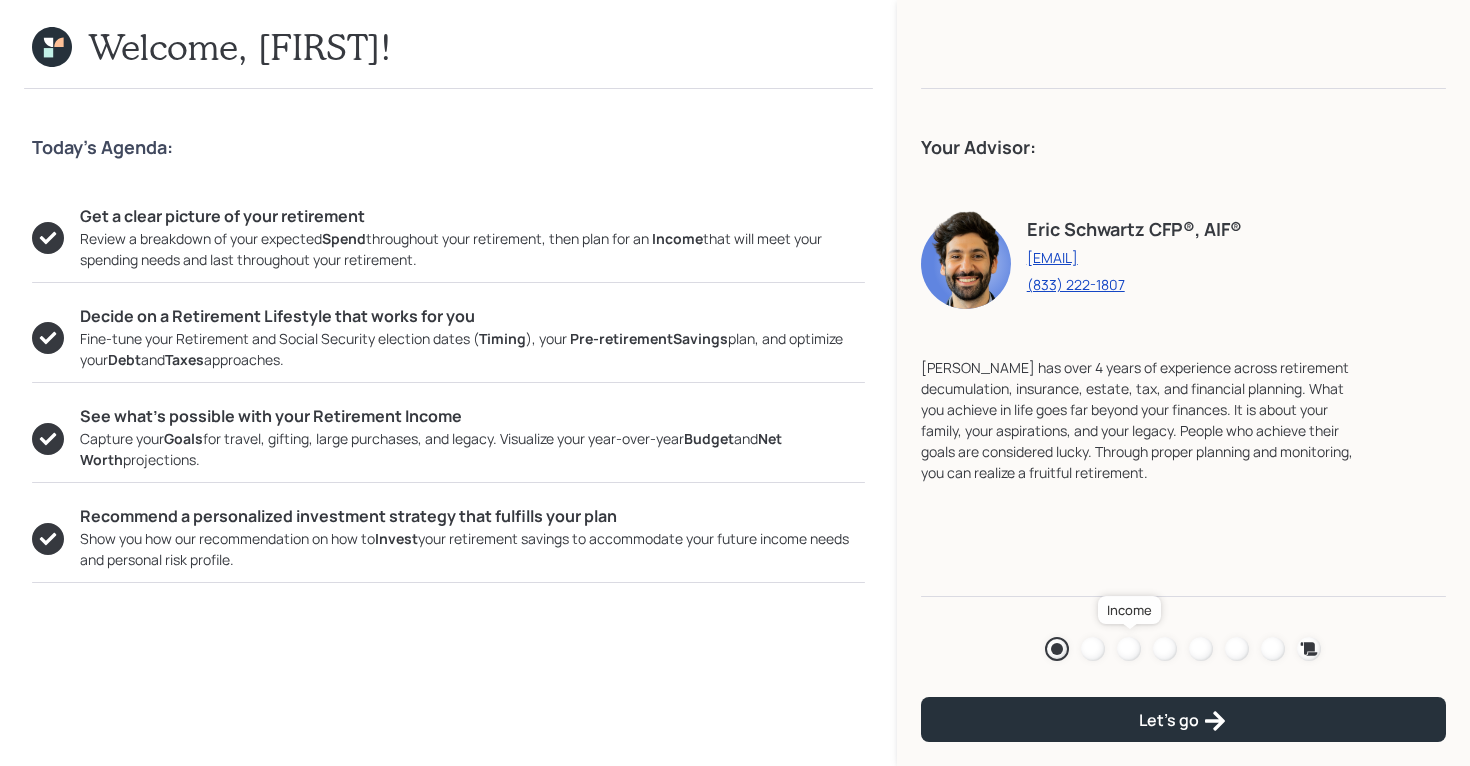 click at bounding box center (1129, 649) 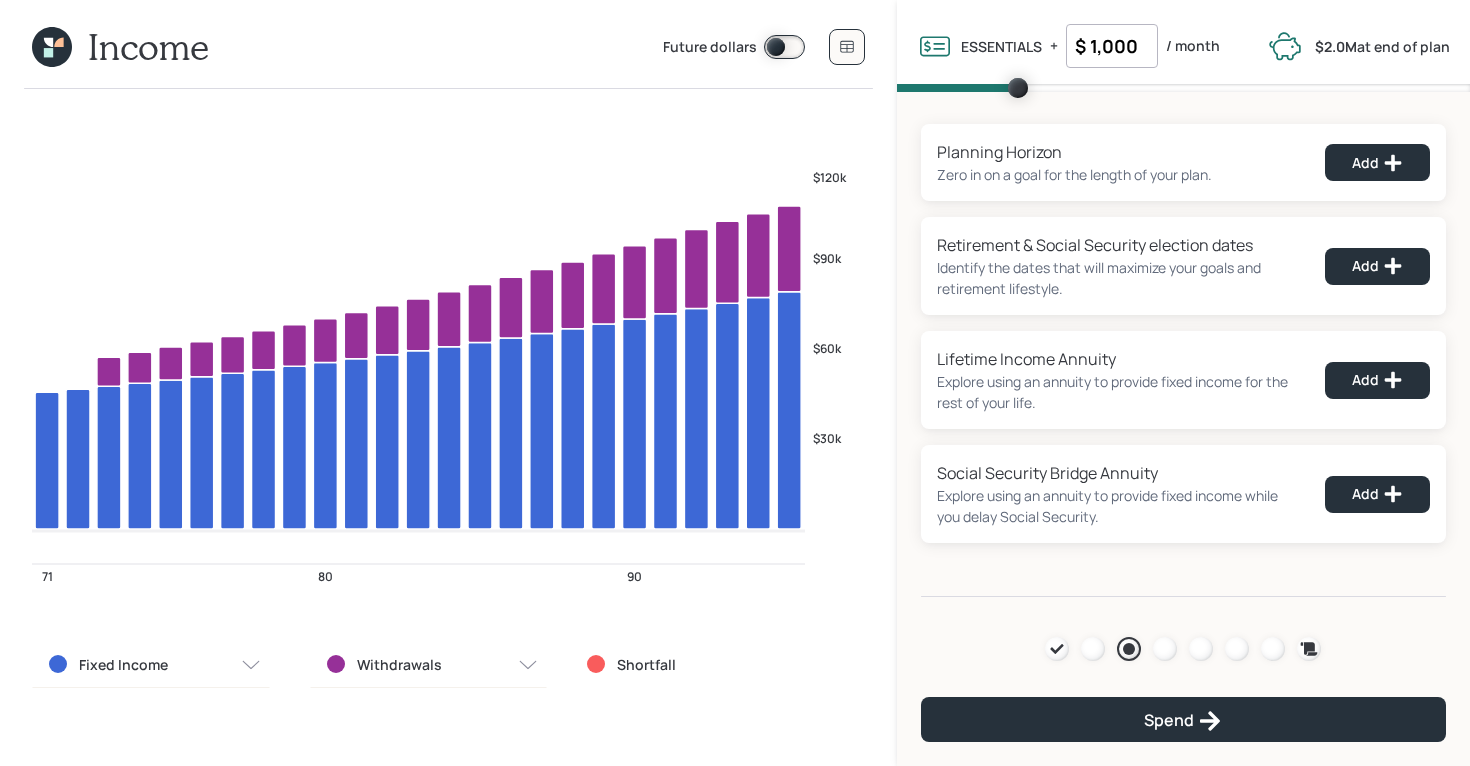 click 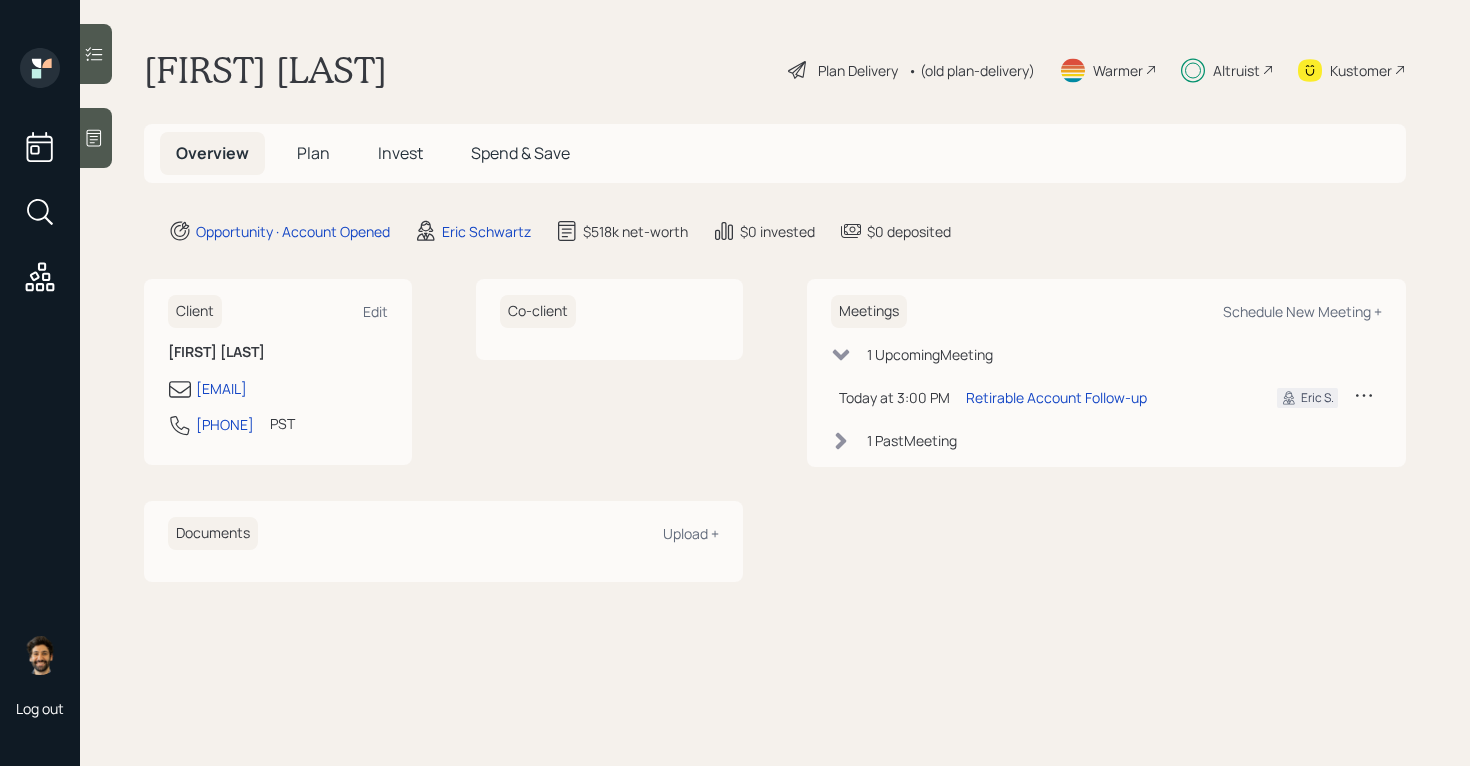 click on "Plan" at bounding box center [313, 153] 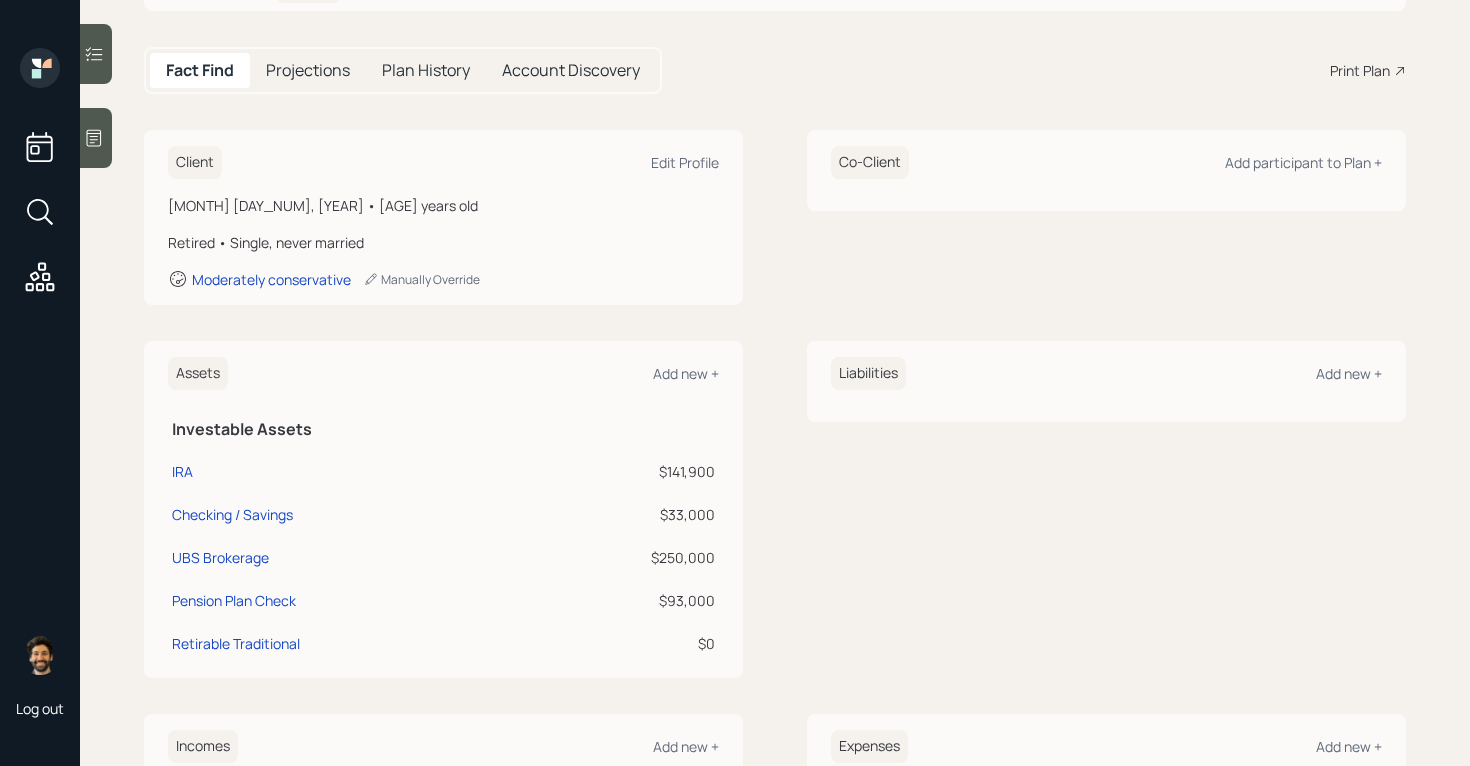scroll, scrollTop: 0, scrollLeft: 0, axis: both 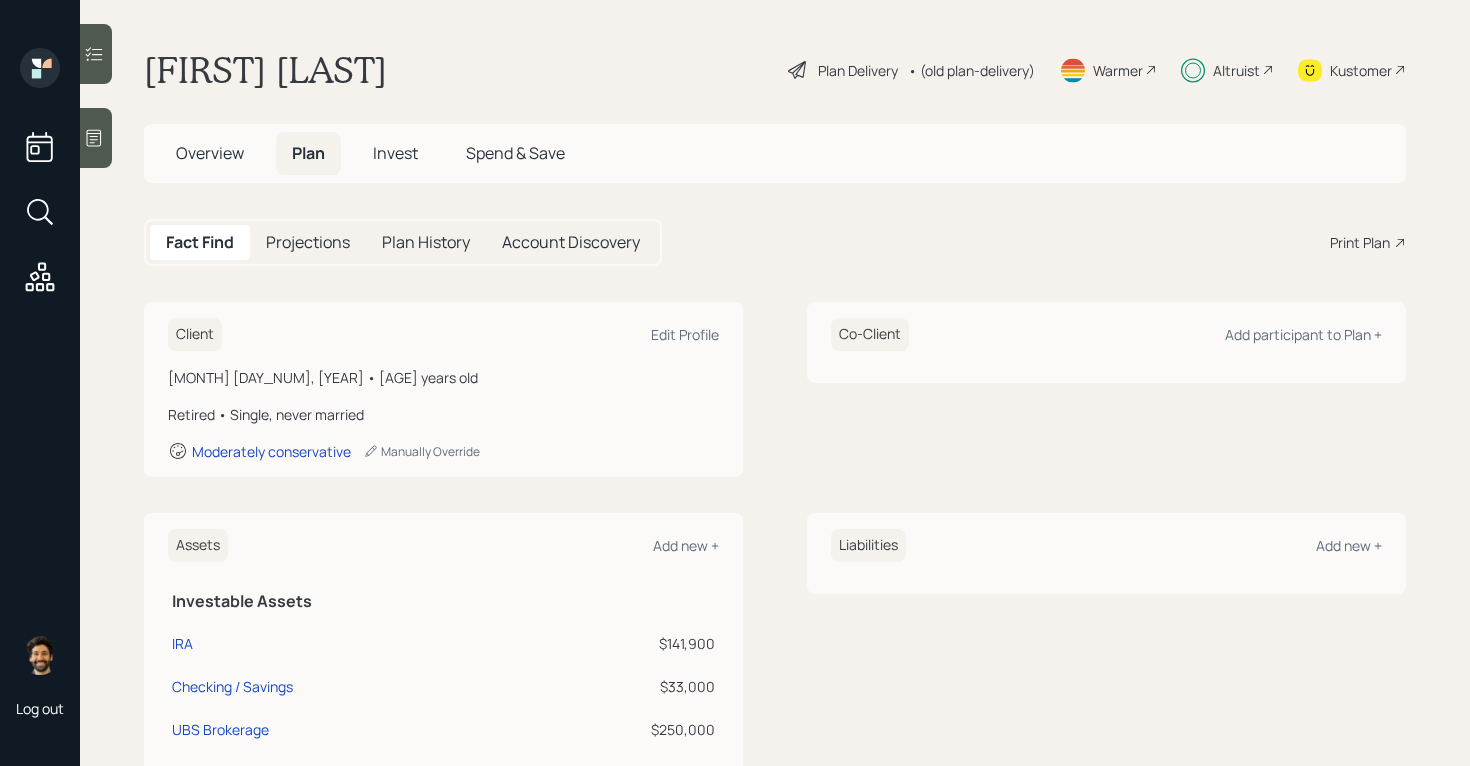 click on "Invest" at bounding box center (395, 153) 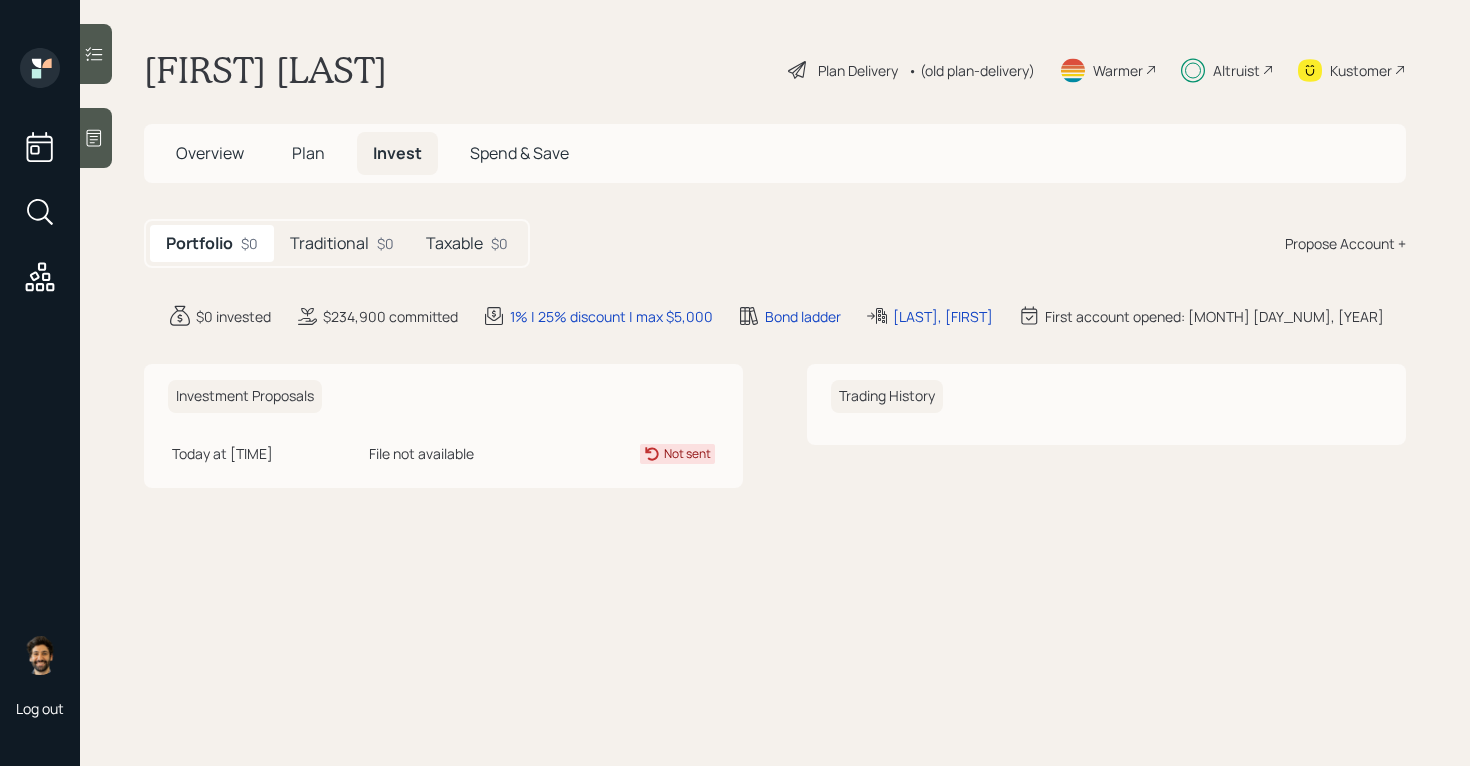 click on "Traditional" at bounding box center [329, 243] 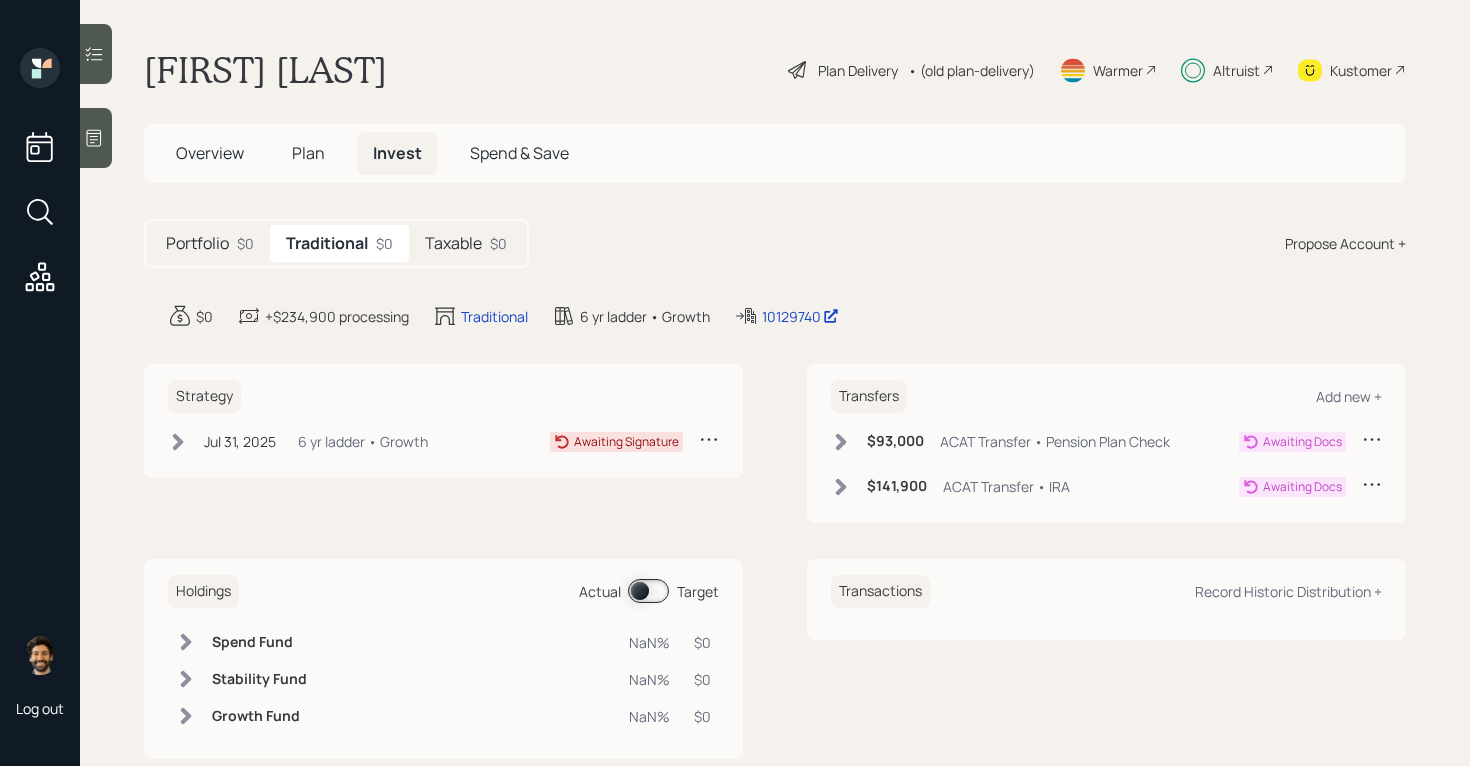 click on "Taxable $0" at bounding box center [466, 243] 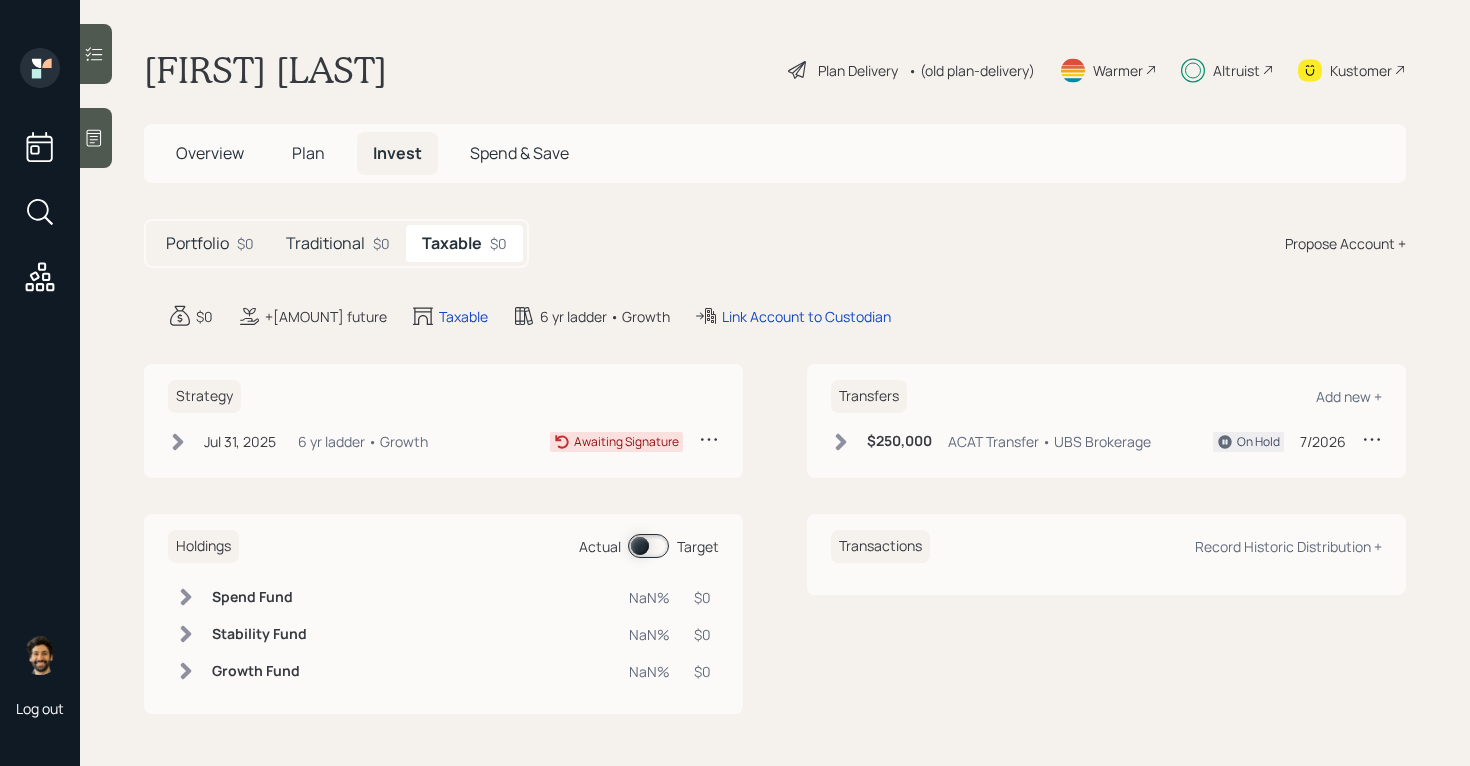 click on "Plan" at bounding box center (308, 153) 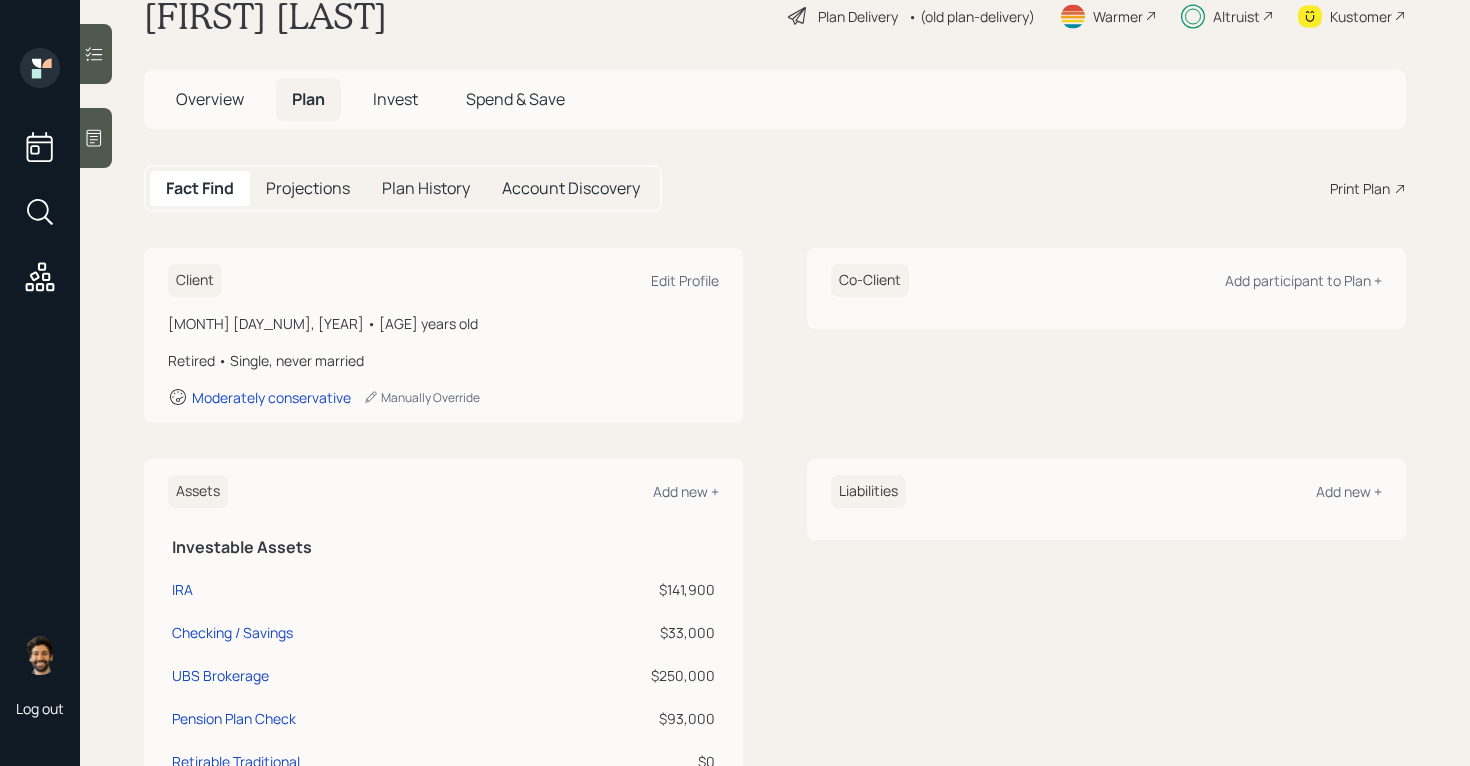 scroll, scrollTop: 0, scrollLeft: 0, axis: both 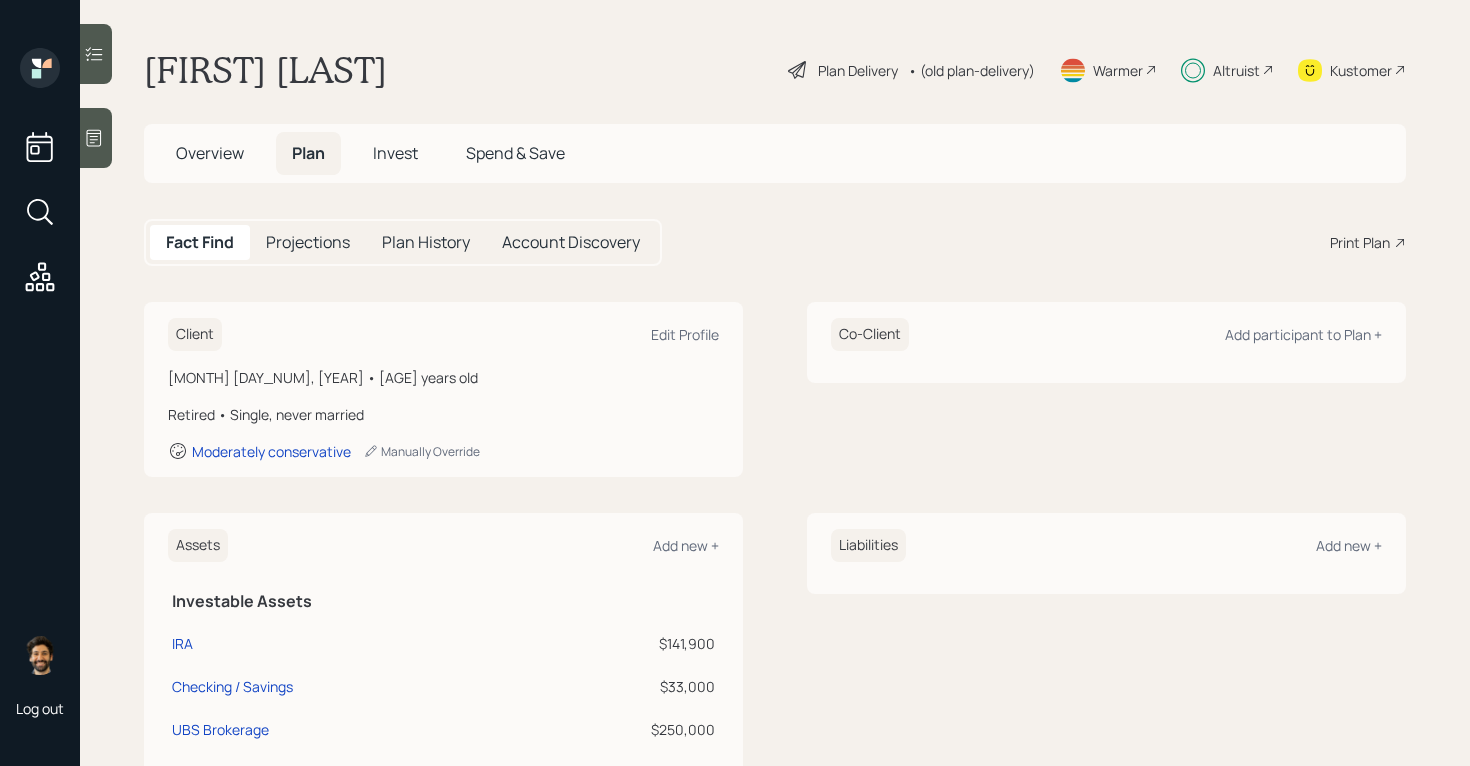 click on "Altruist" at bounding box center [1236, 70] 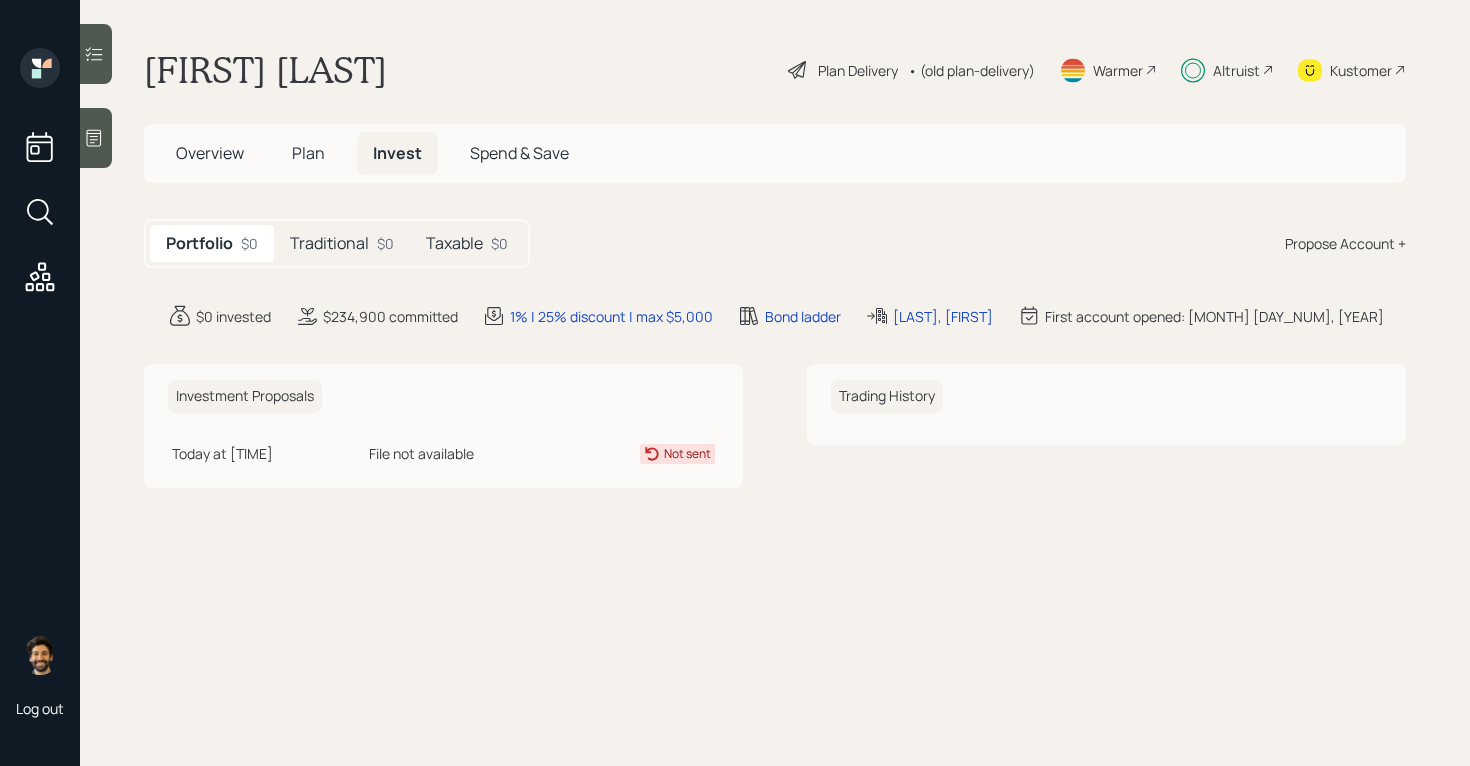 click on "Traditional" at bounding box center [329, 243] 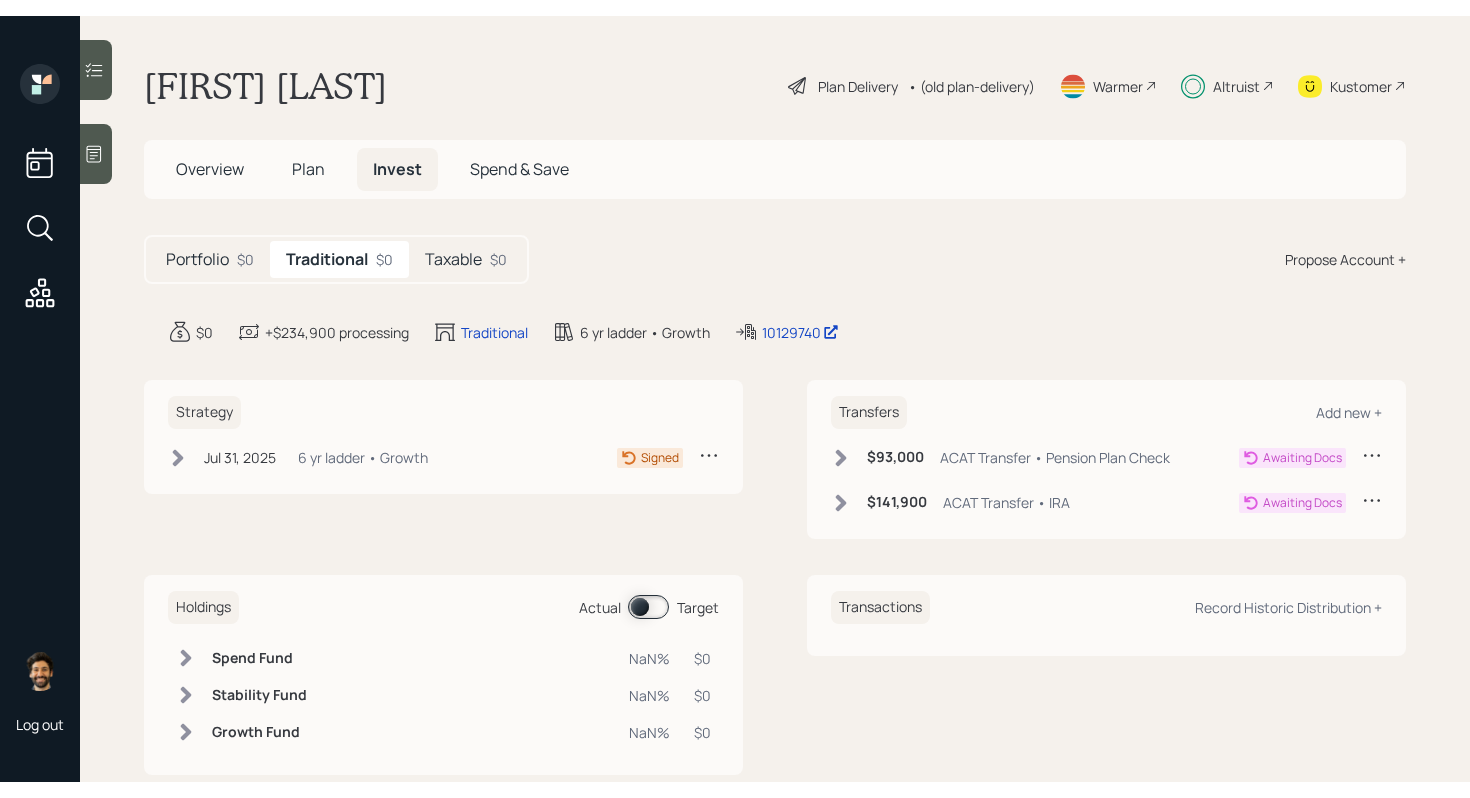 scroll, scrollTop: 0, scrollLeft: 0, axis: both 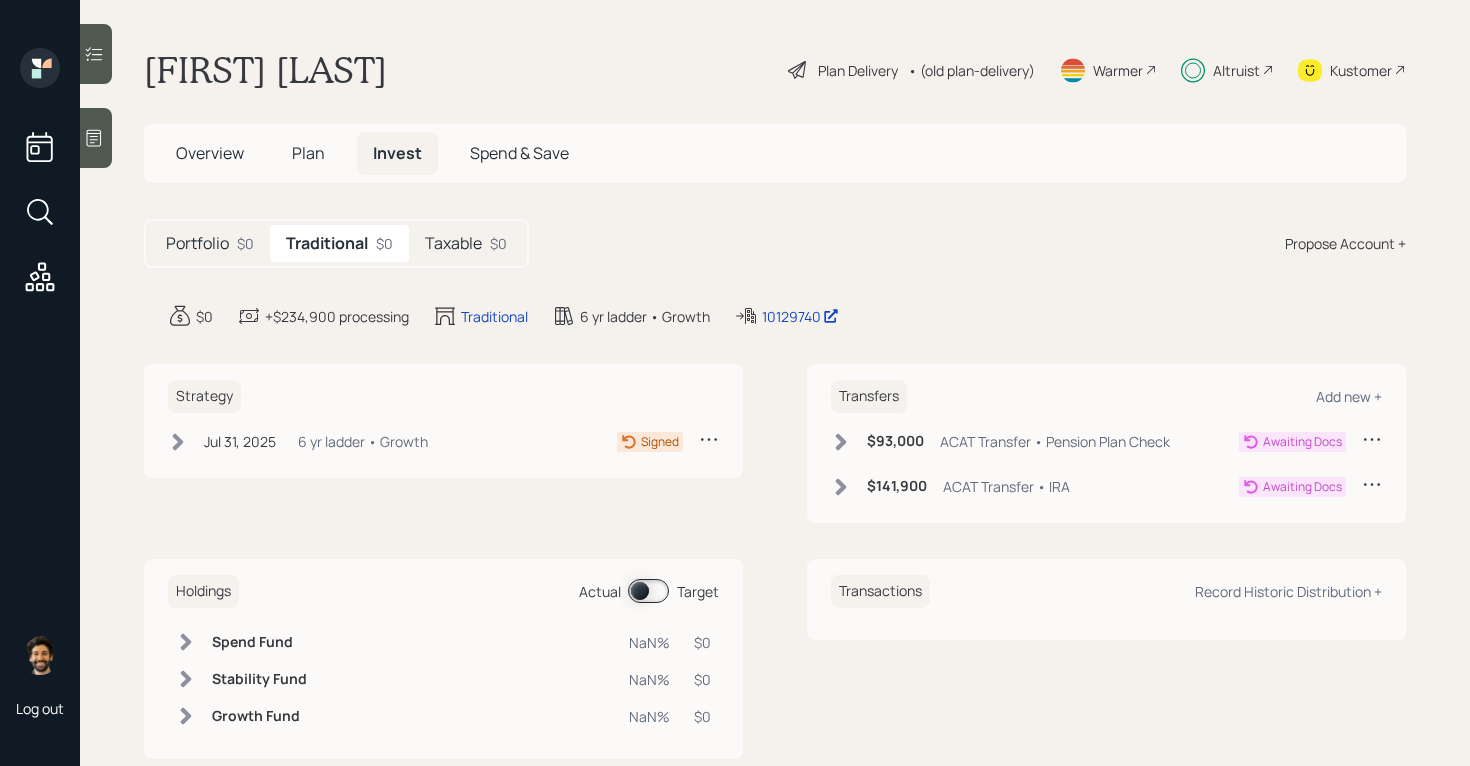 click 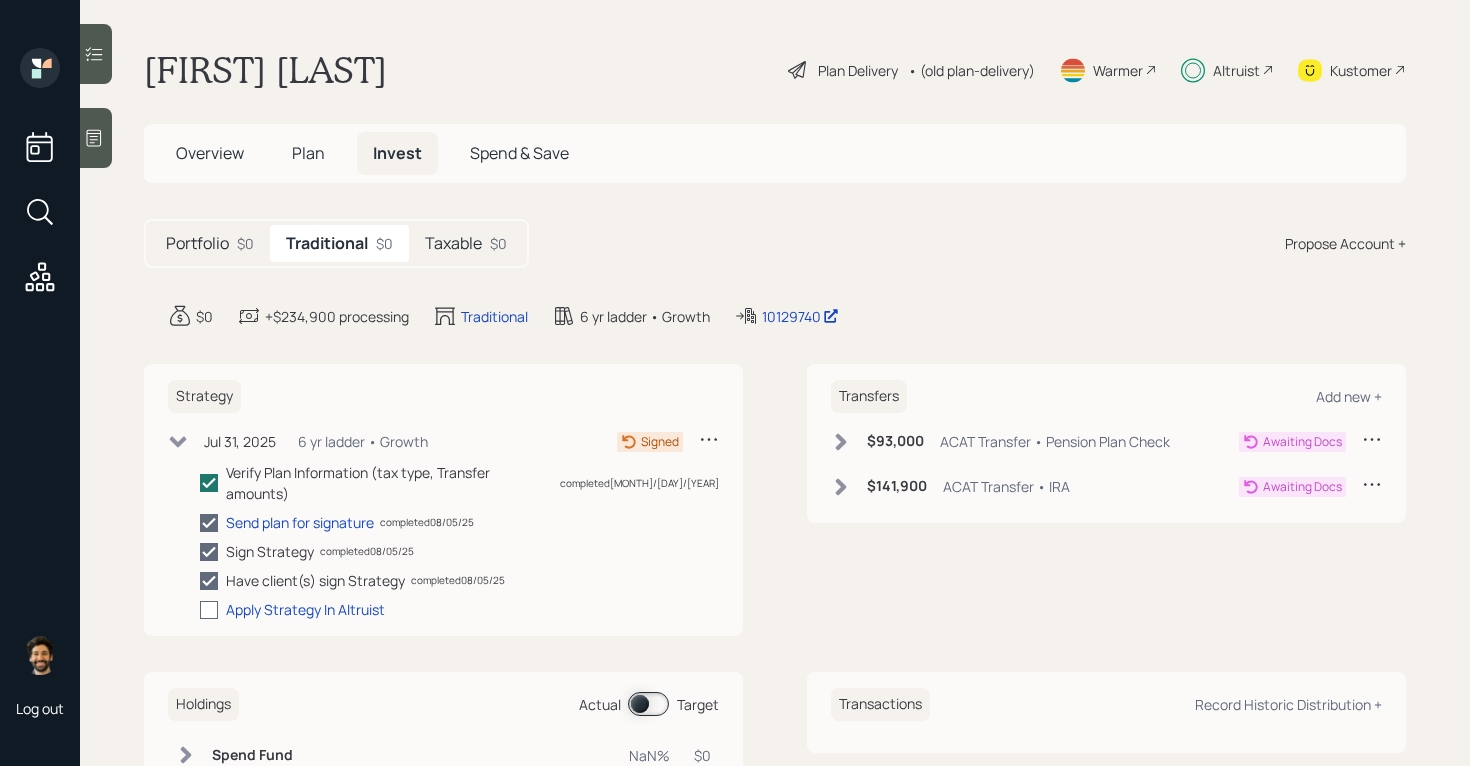 click at bounding box center [209, 610] 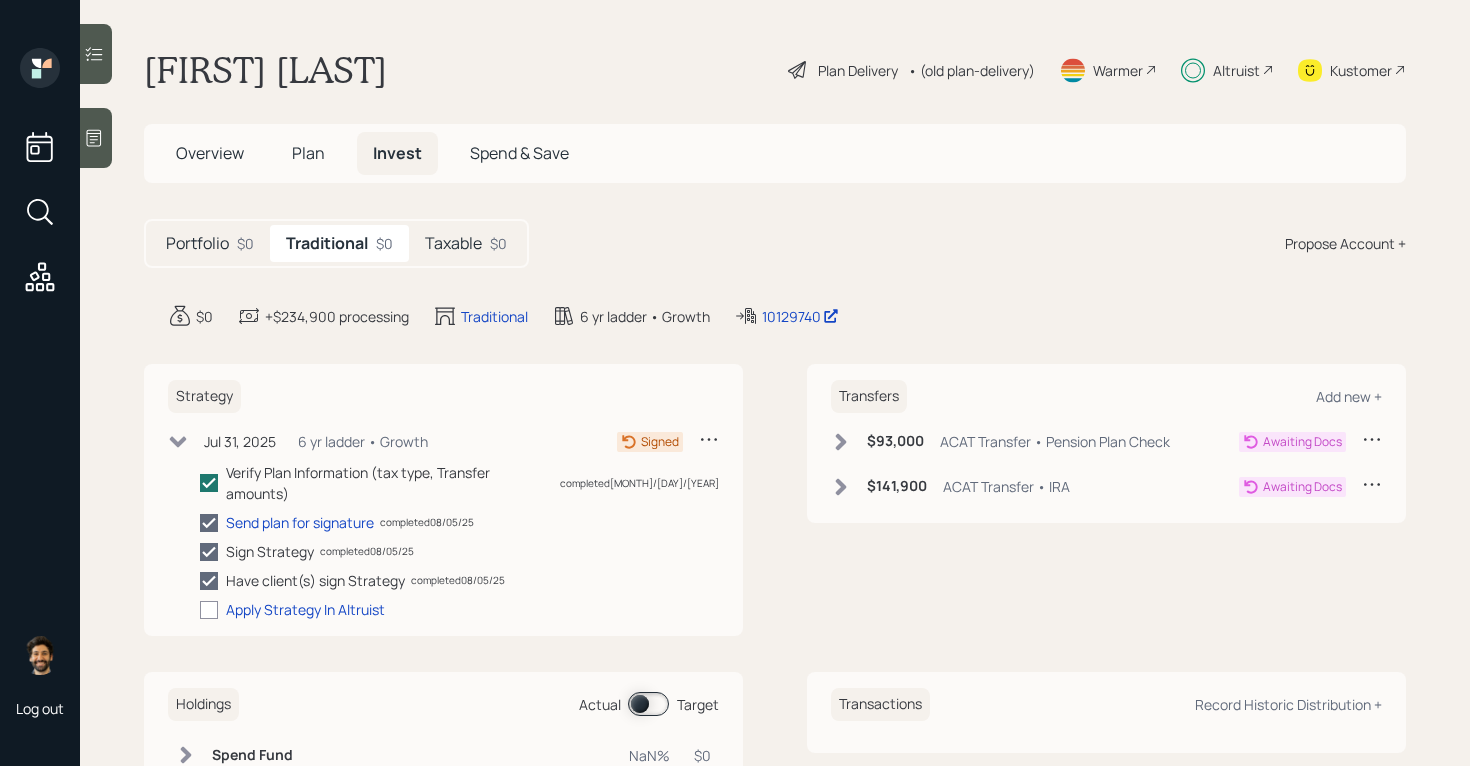 checkbox on "true" 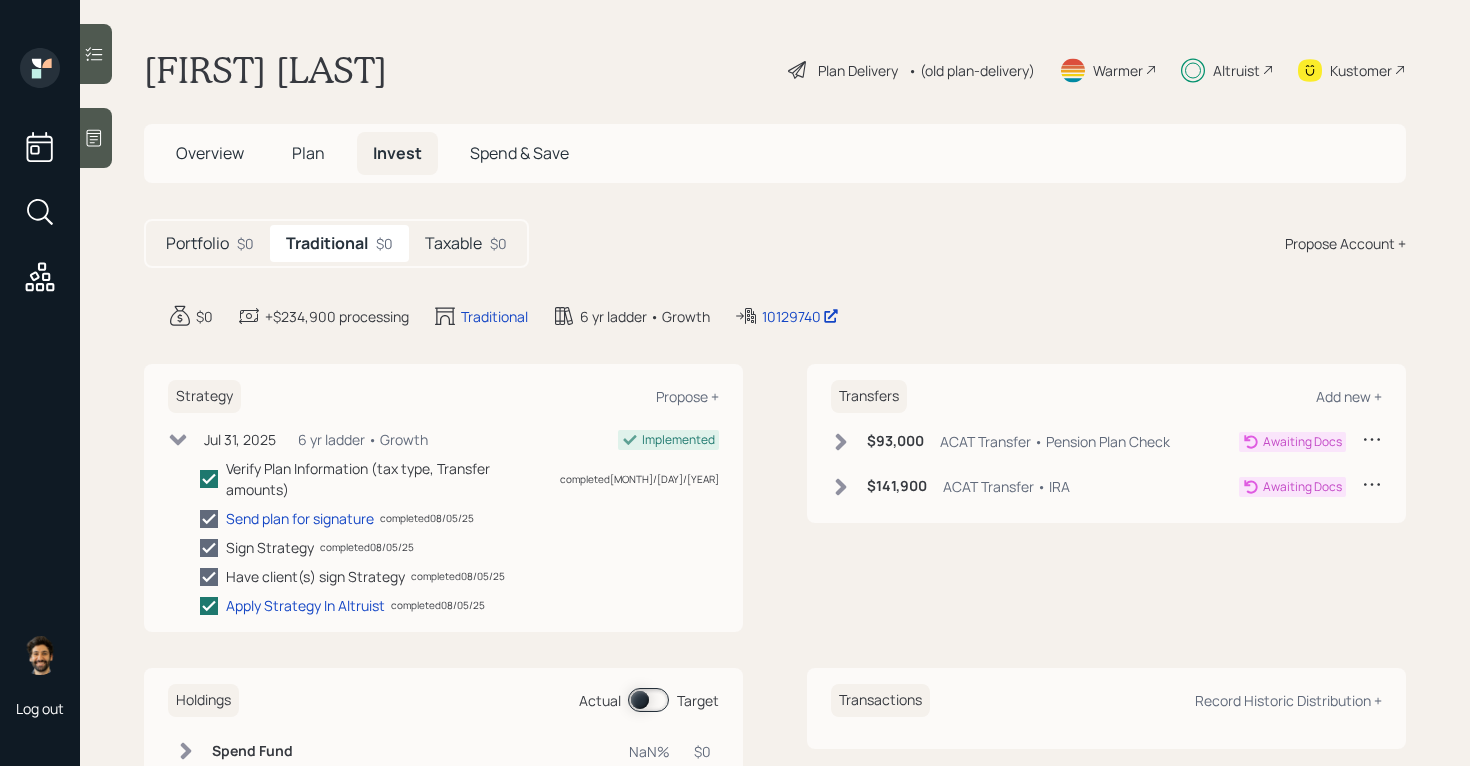 click on "Portfolio $0 Traditional $0 Taxable $0" at bounding box center [336, 243] 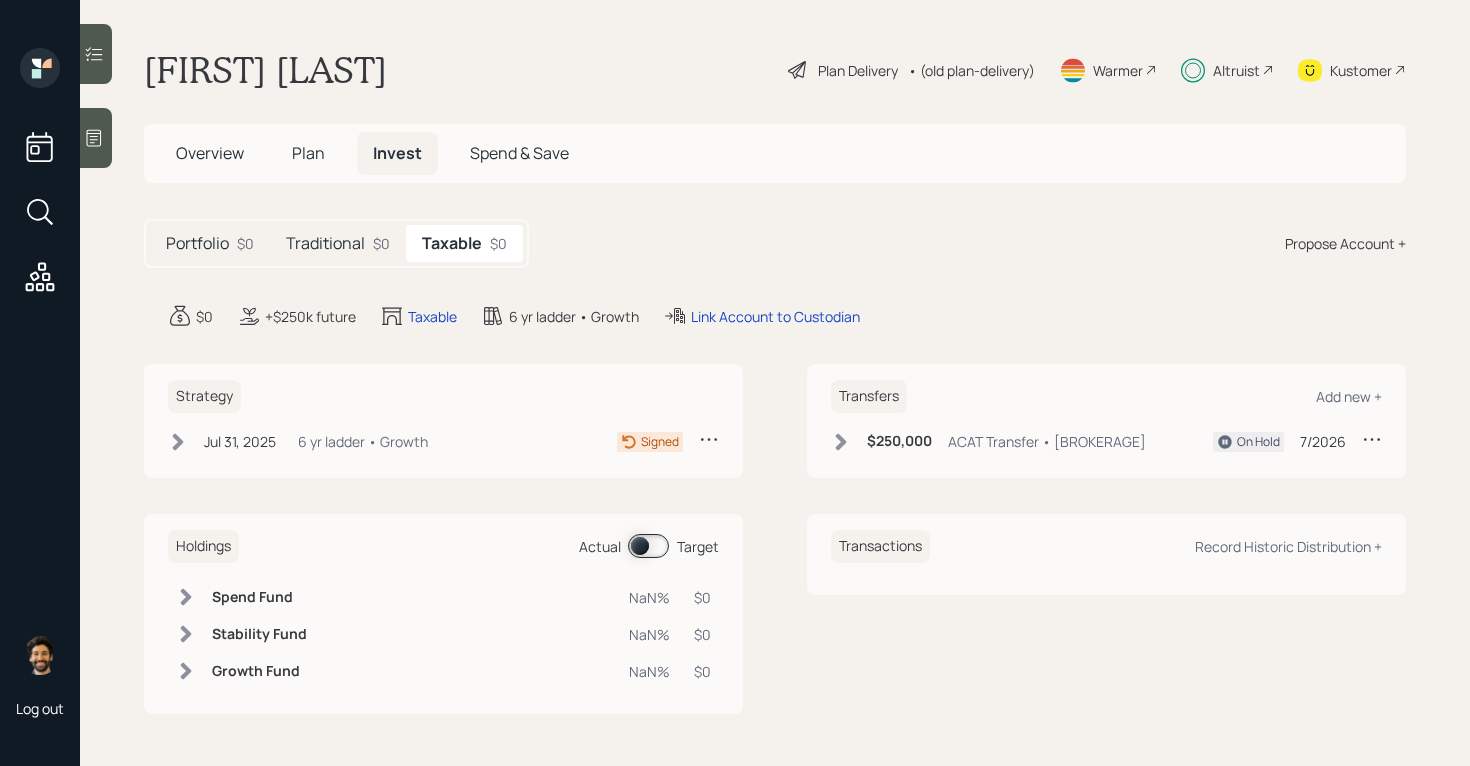 click 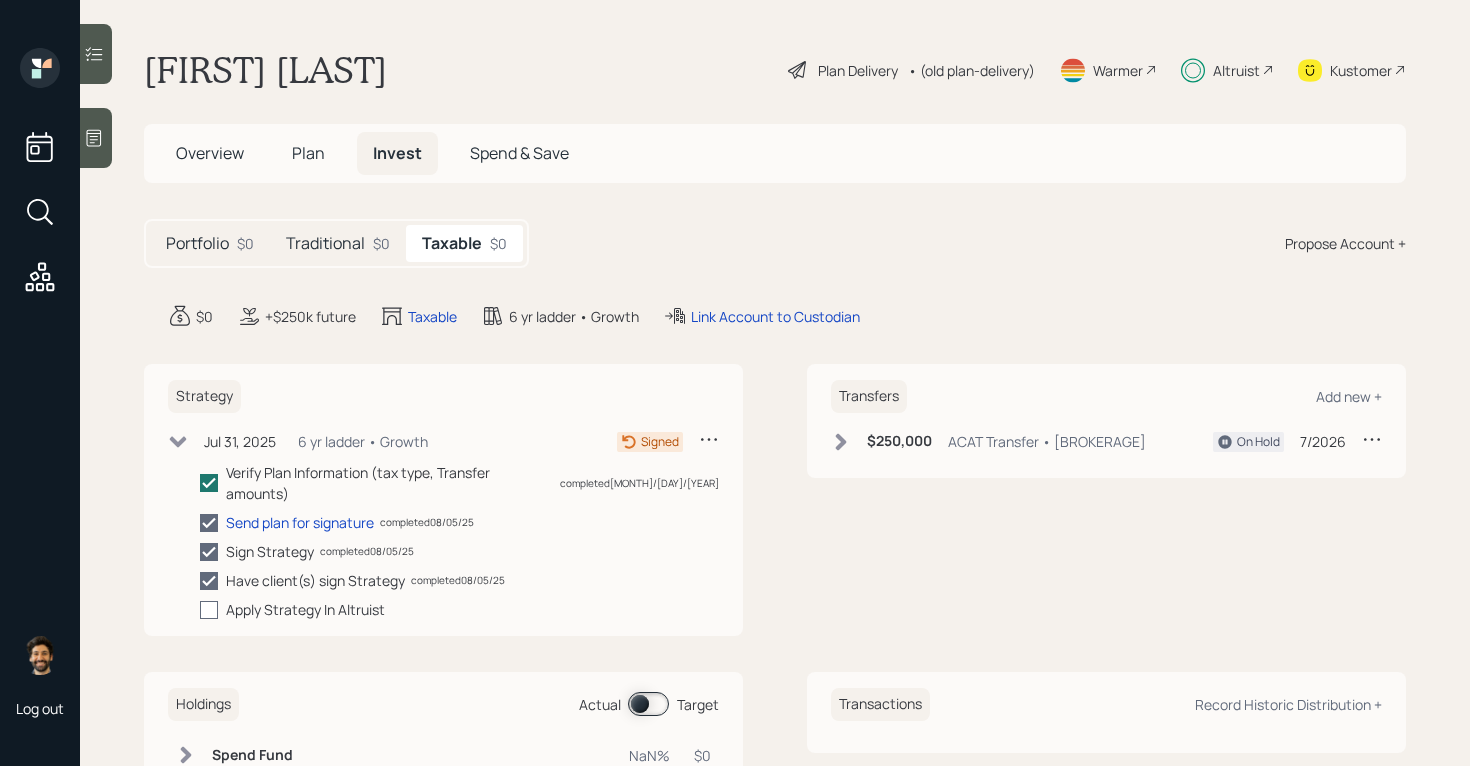 click at bounding box center [209, 610] 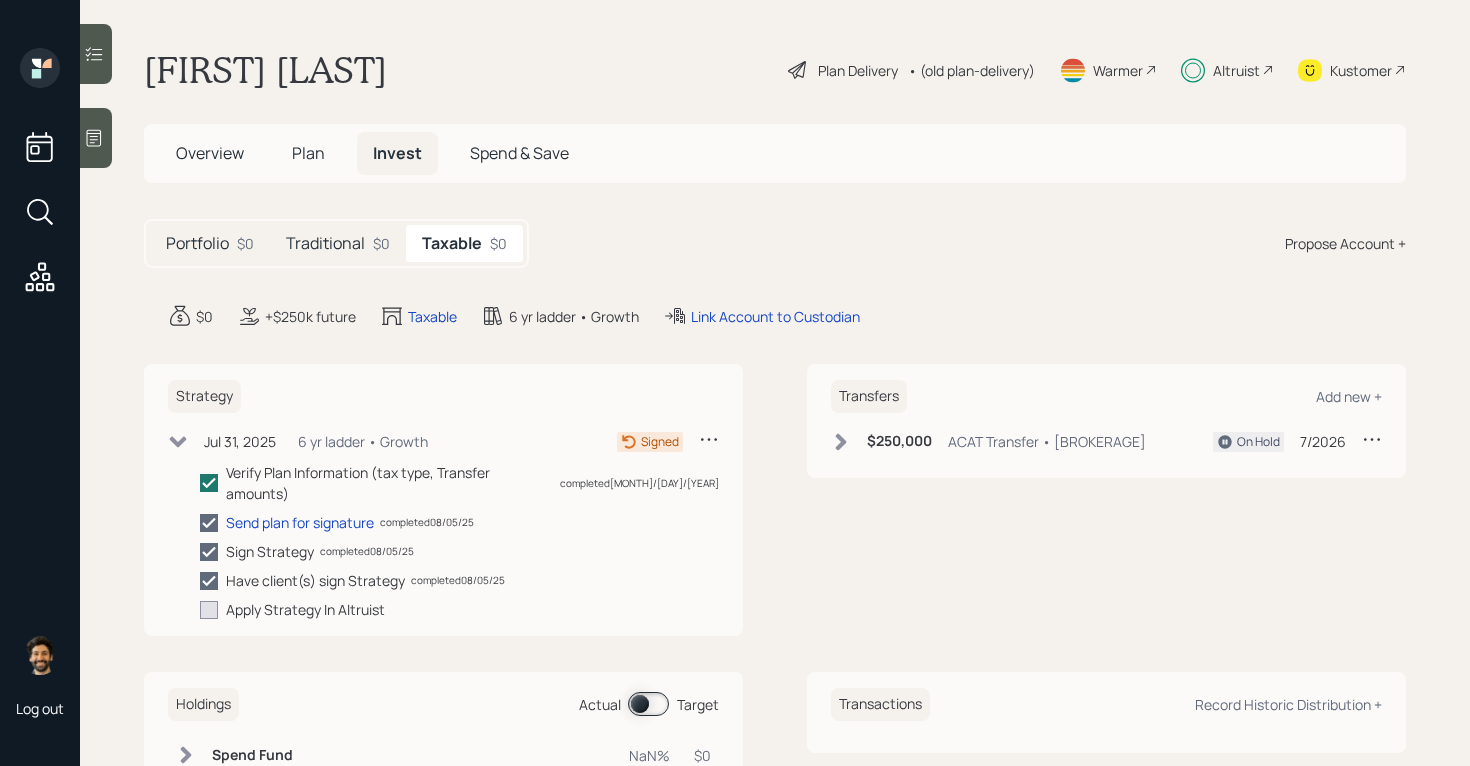 checkbox on "true" 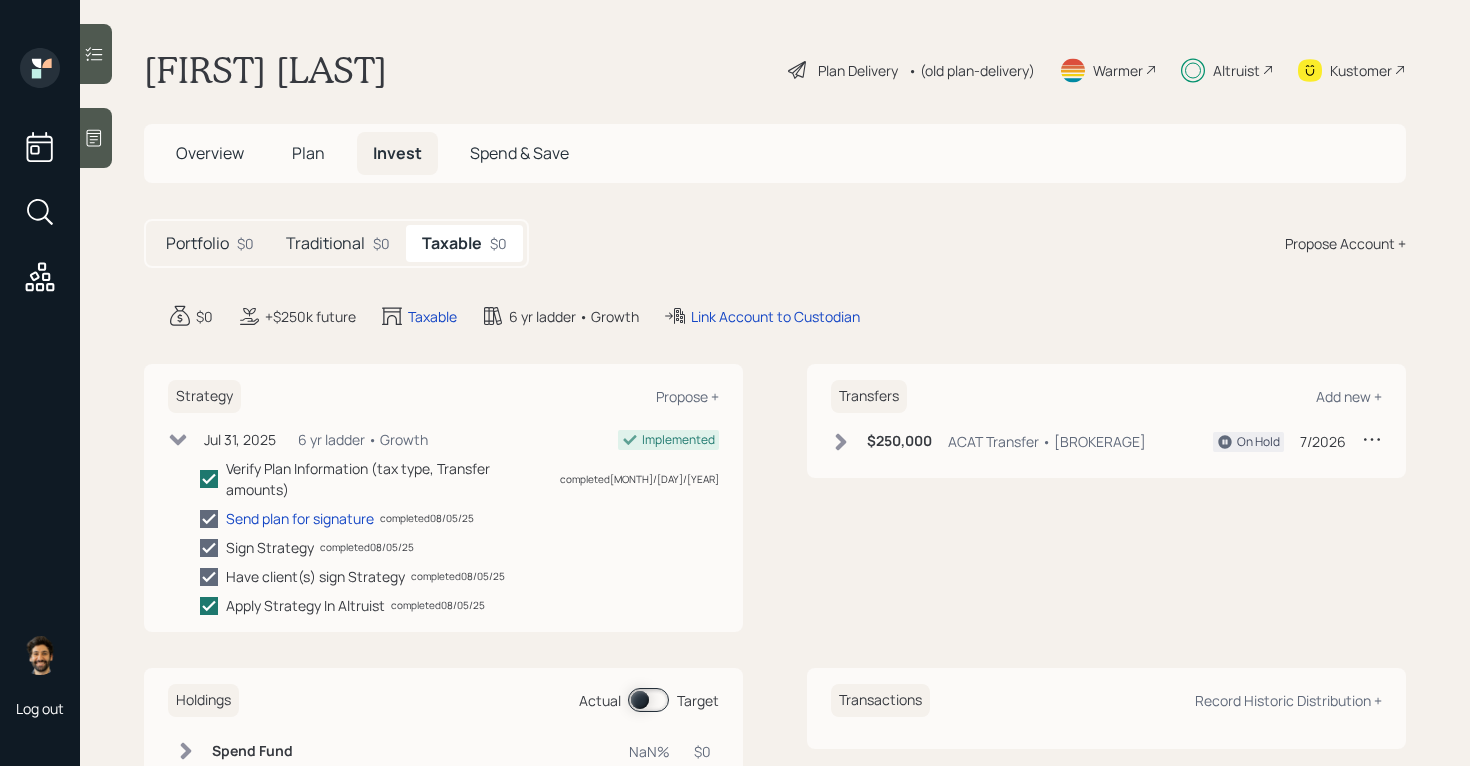 click on "Altruist" at bounding box center (1236, 70) 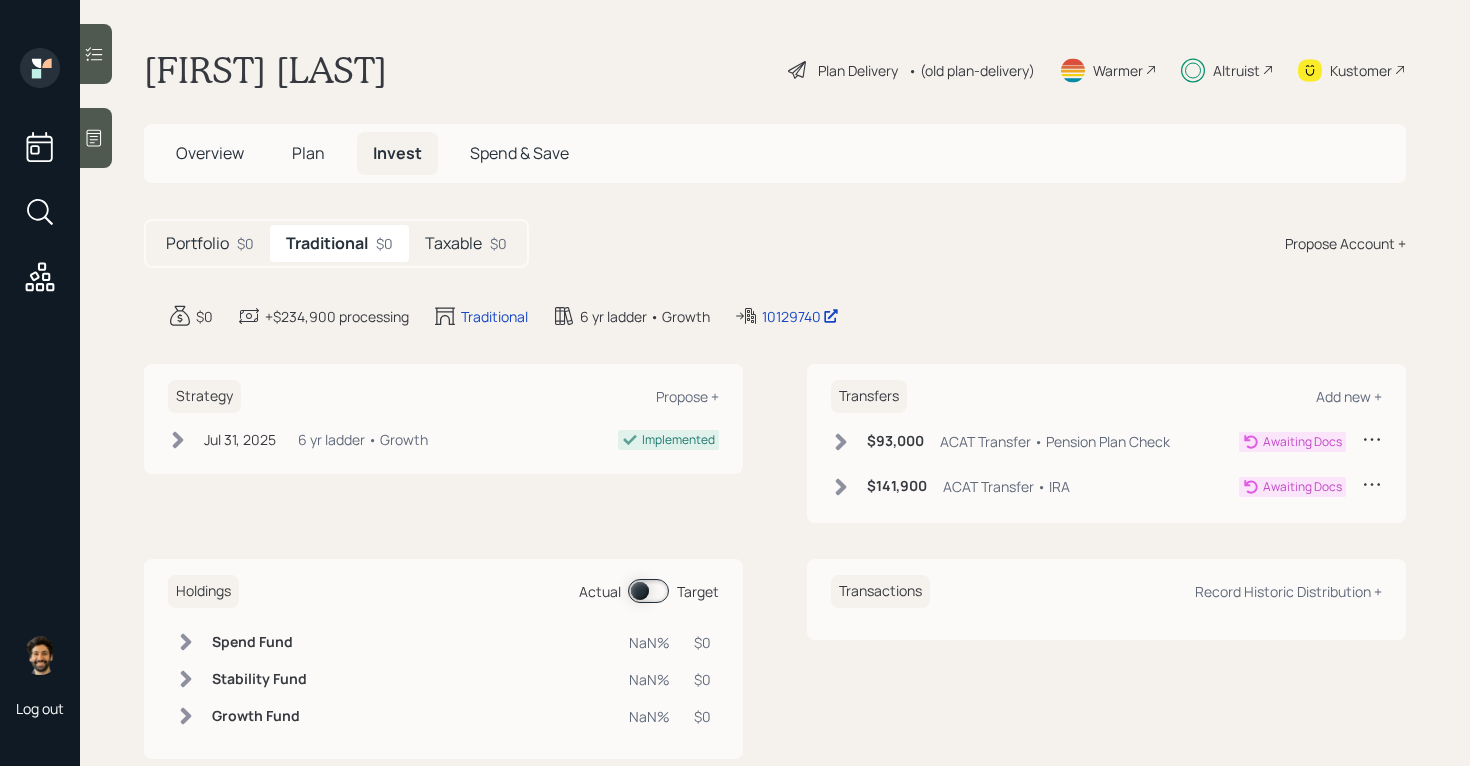 click 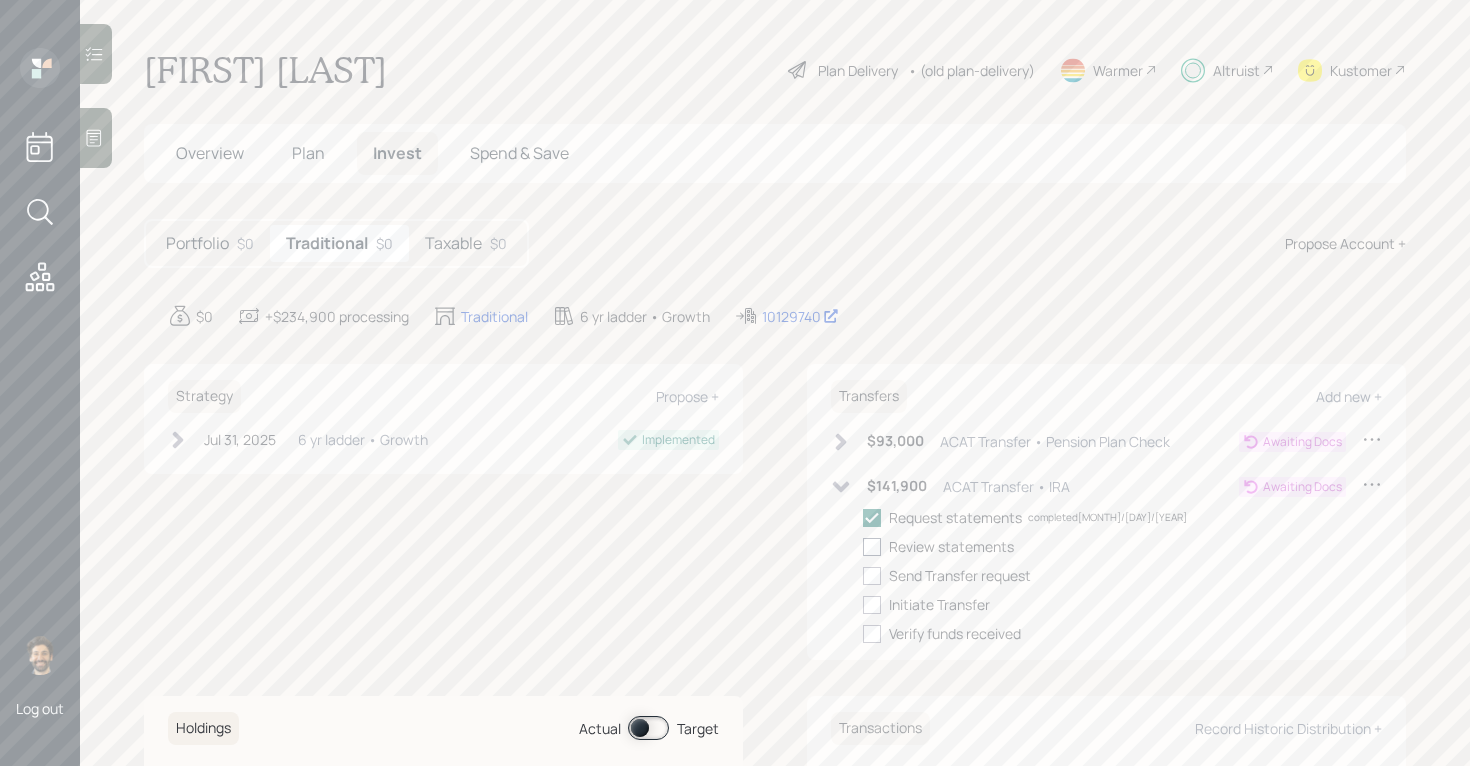 click at bounding box center (872, 547) 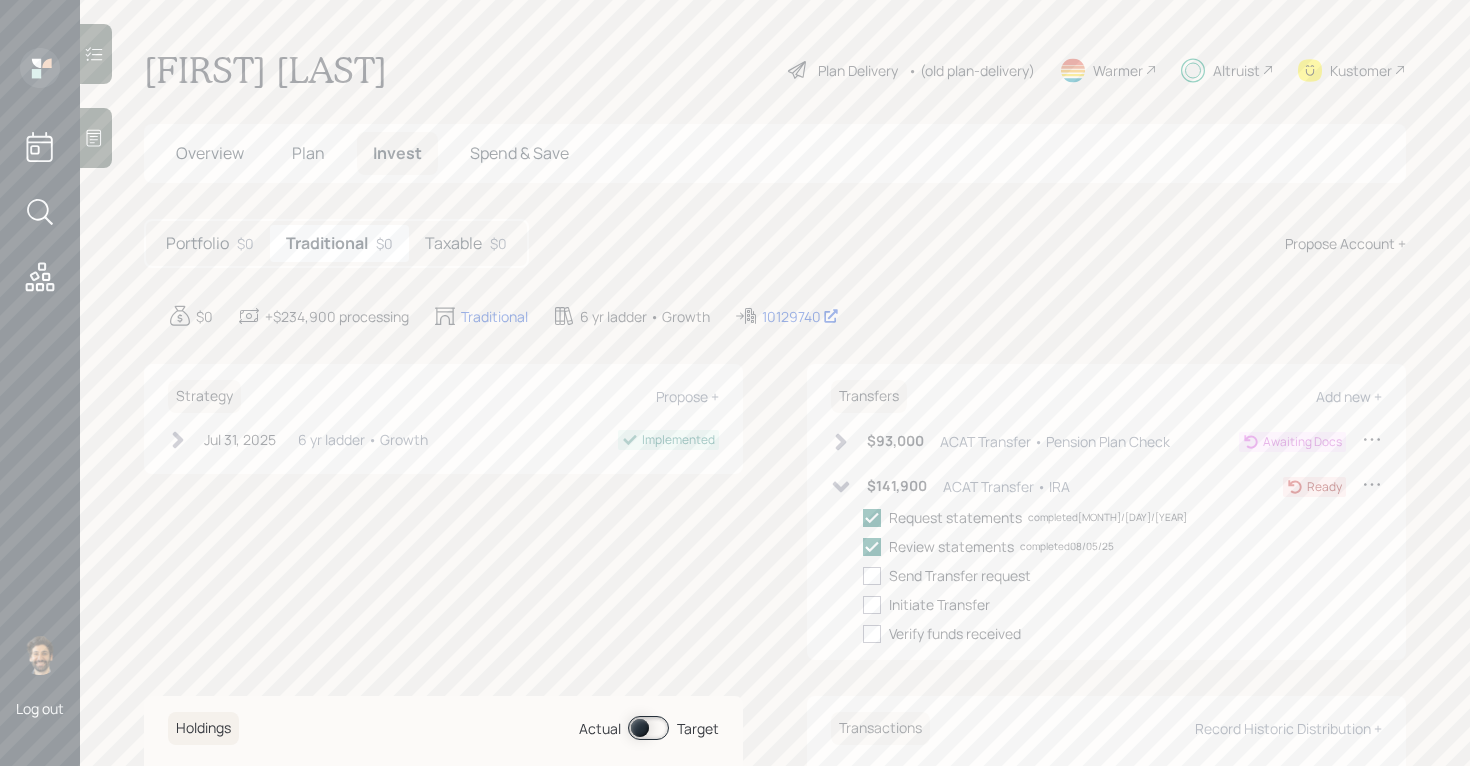 click on "Portfolio" at bounding box center (197, 243) 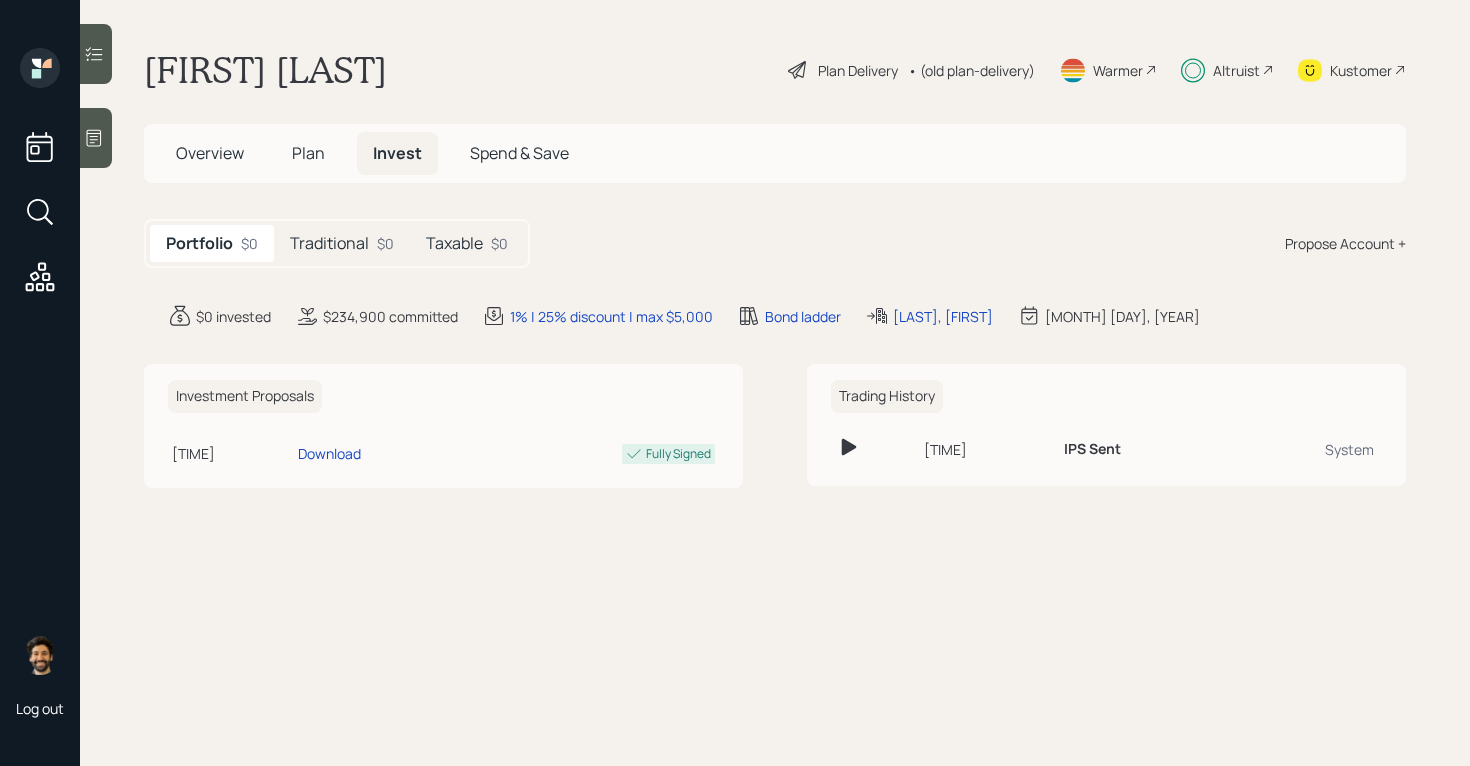 click on "Taxable" at bounding box center [454, 243] 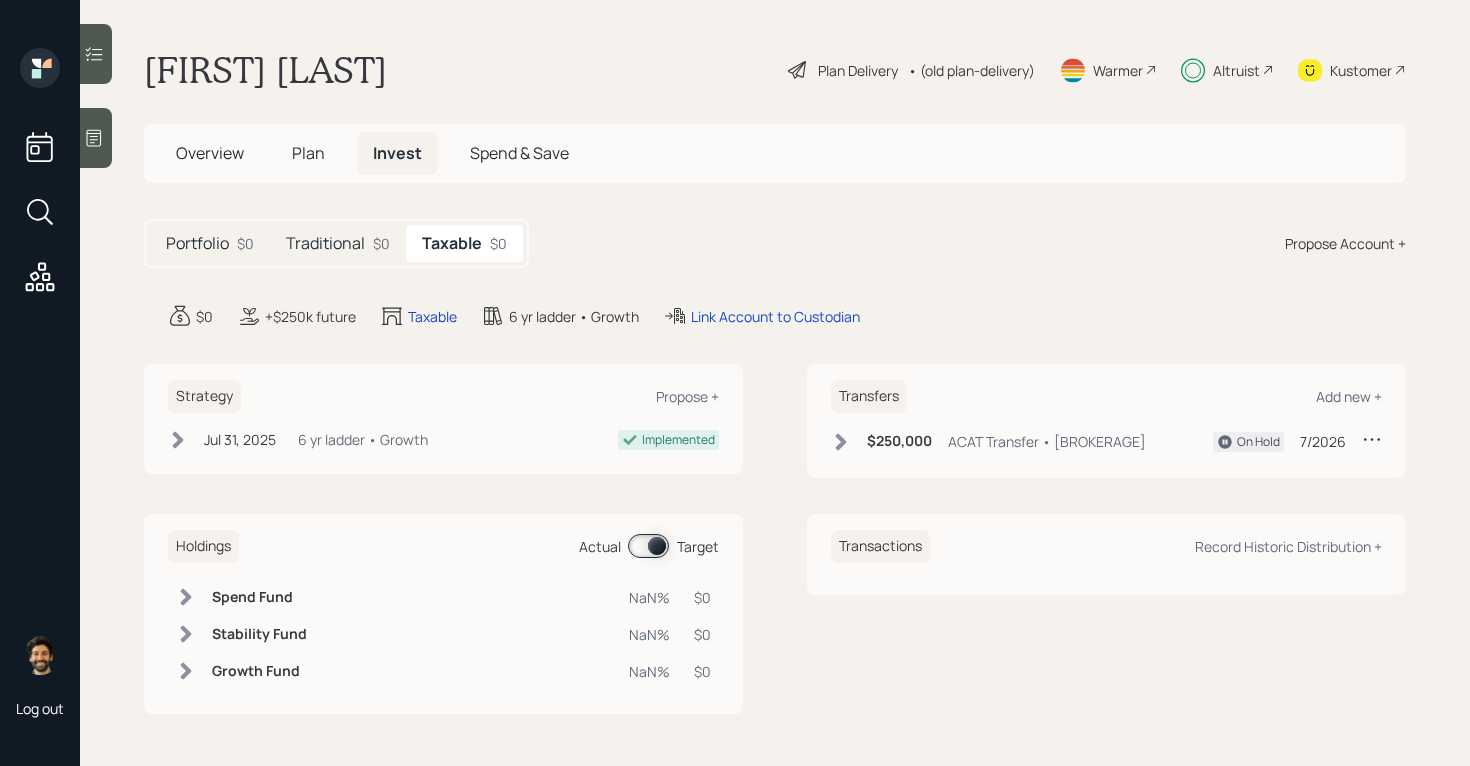 click on "Traditional" at bounding box center [325, 243] 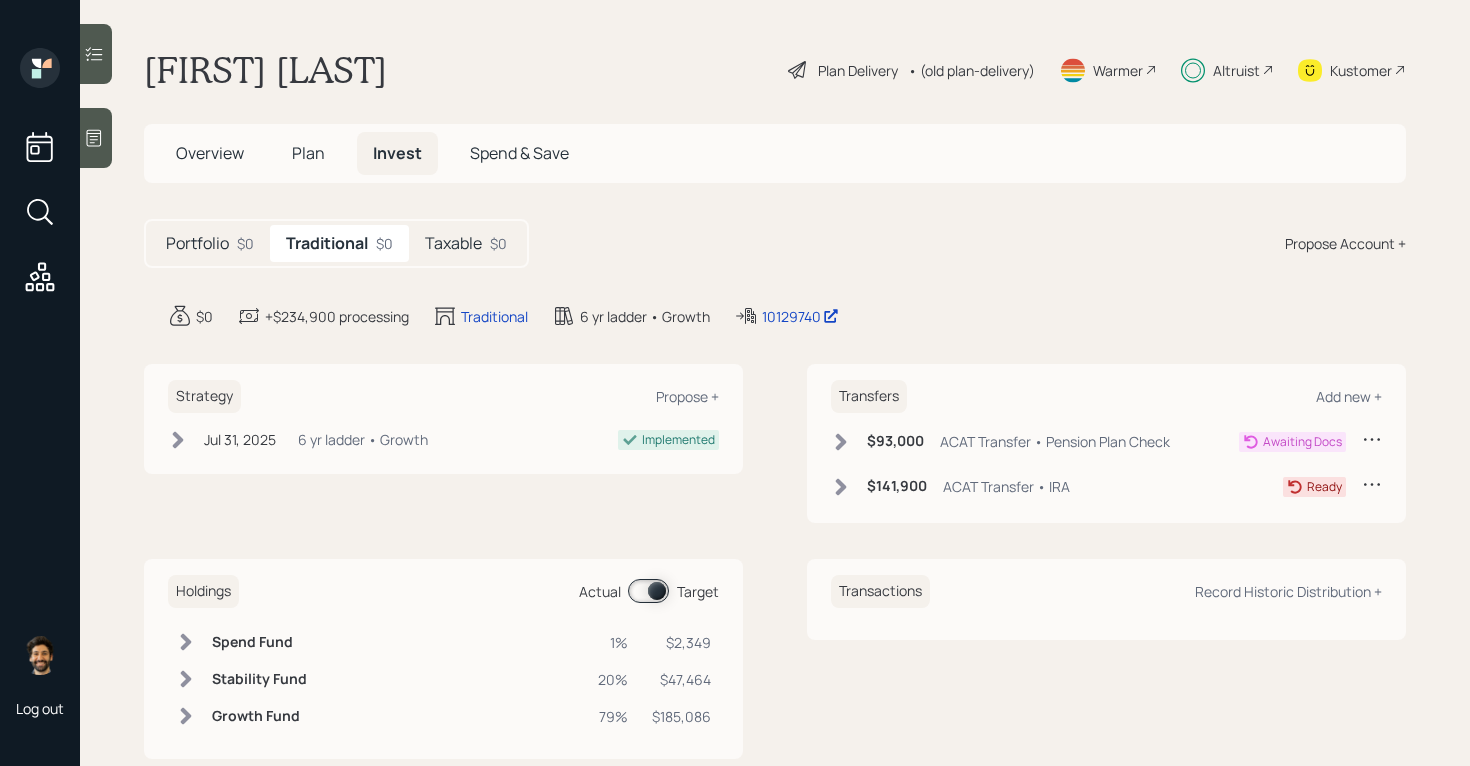 click 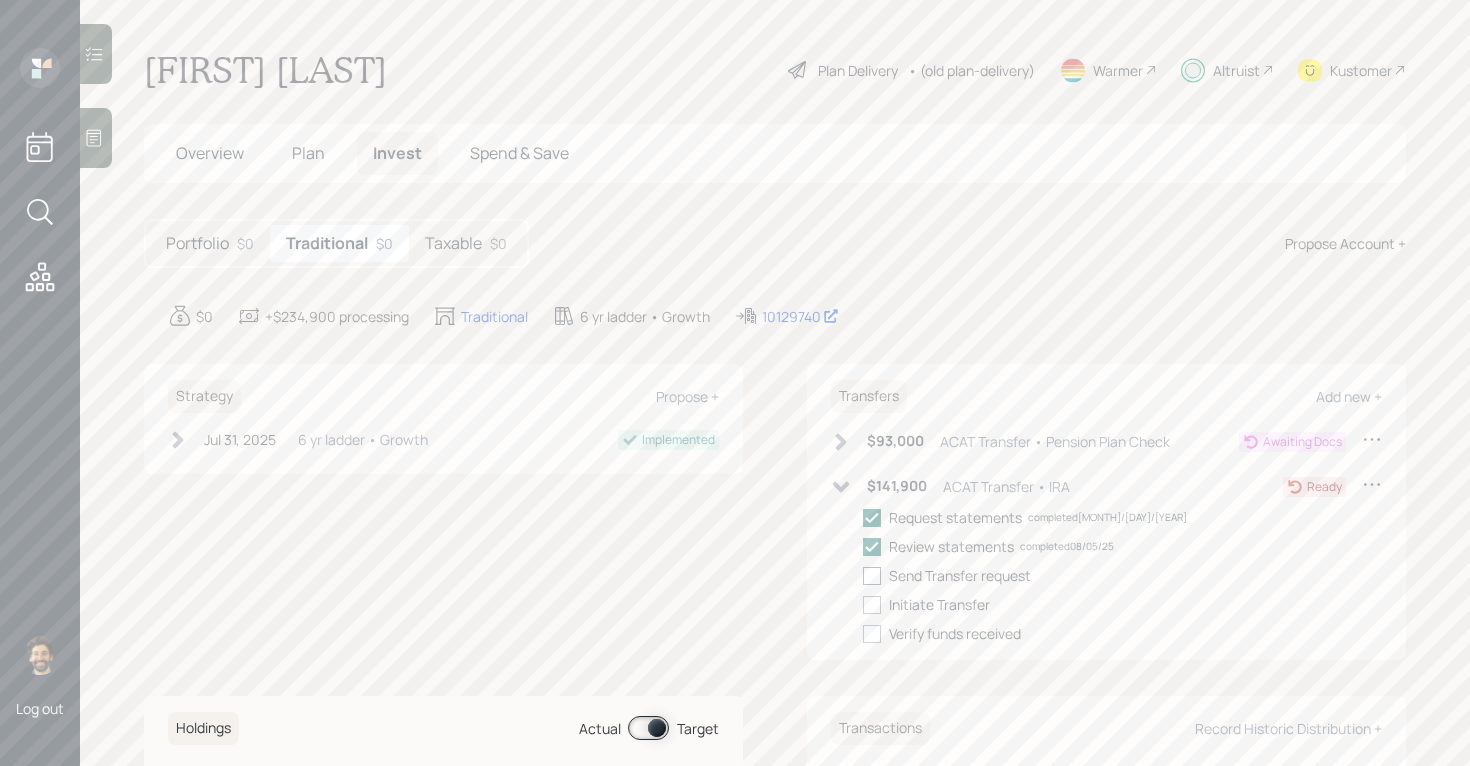 click at bounding box center [872, 576] 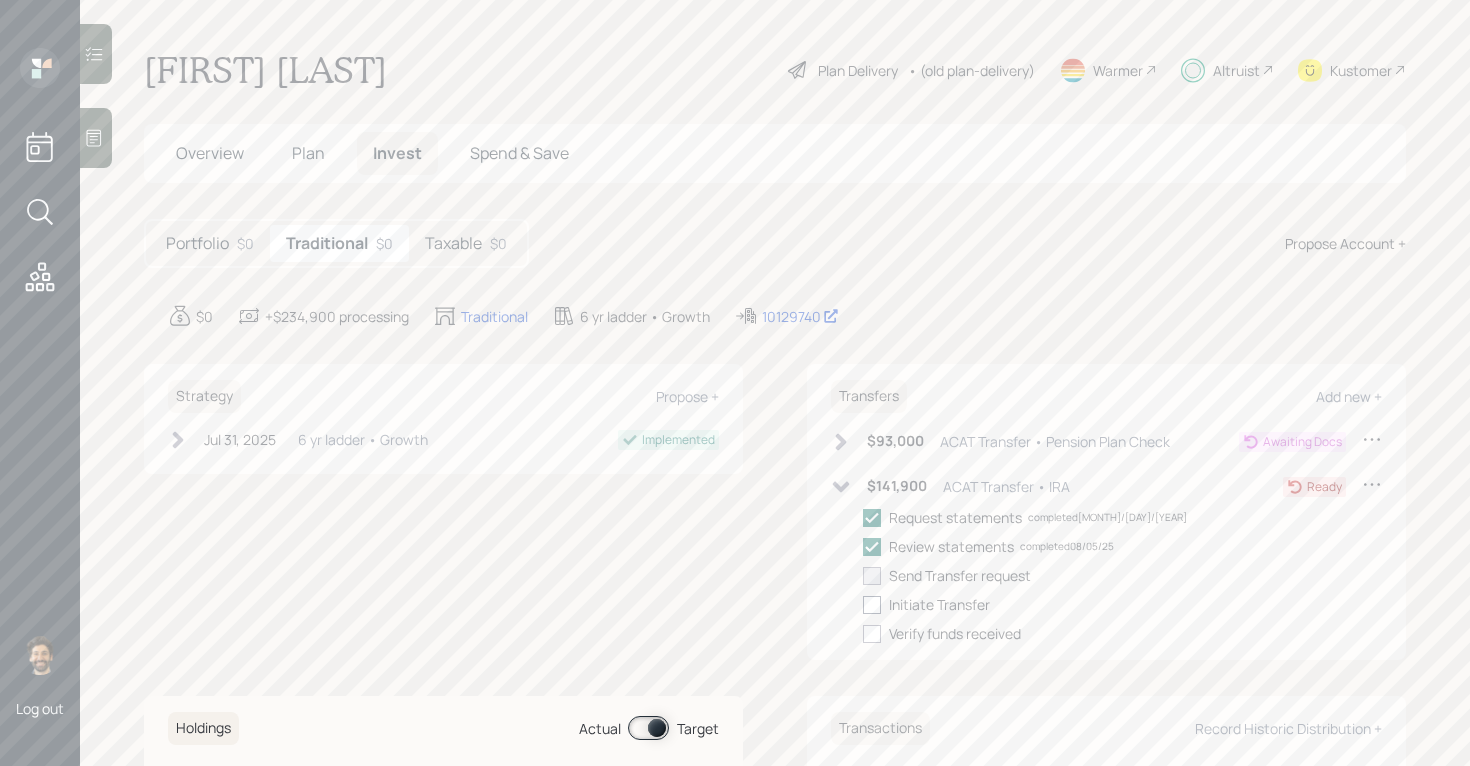 checkbox on "true" 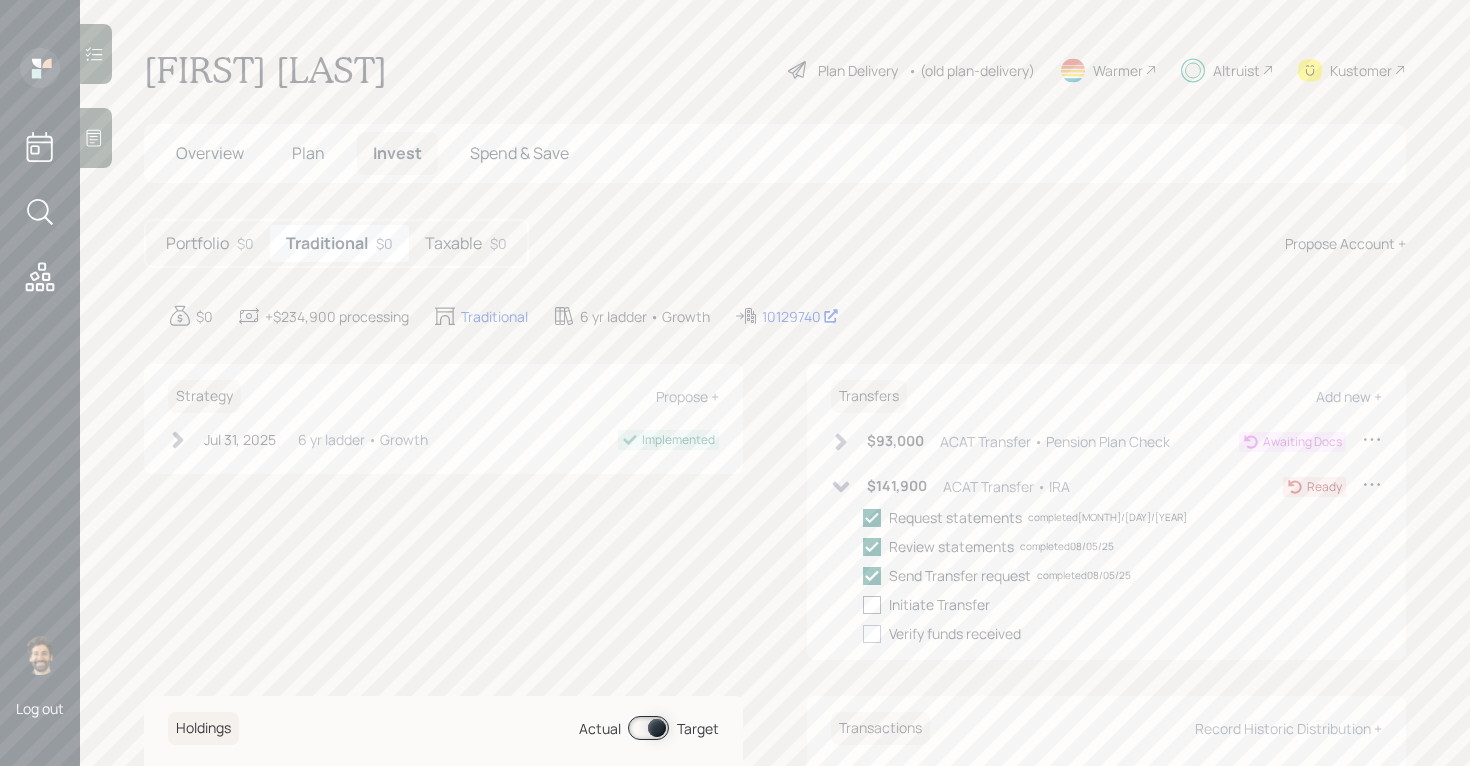 click at bounding box center [872, 605] 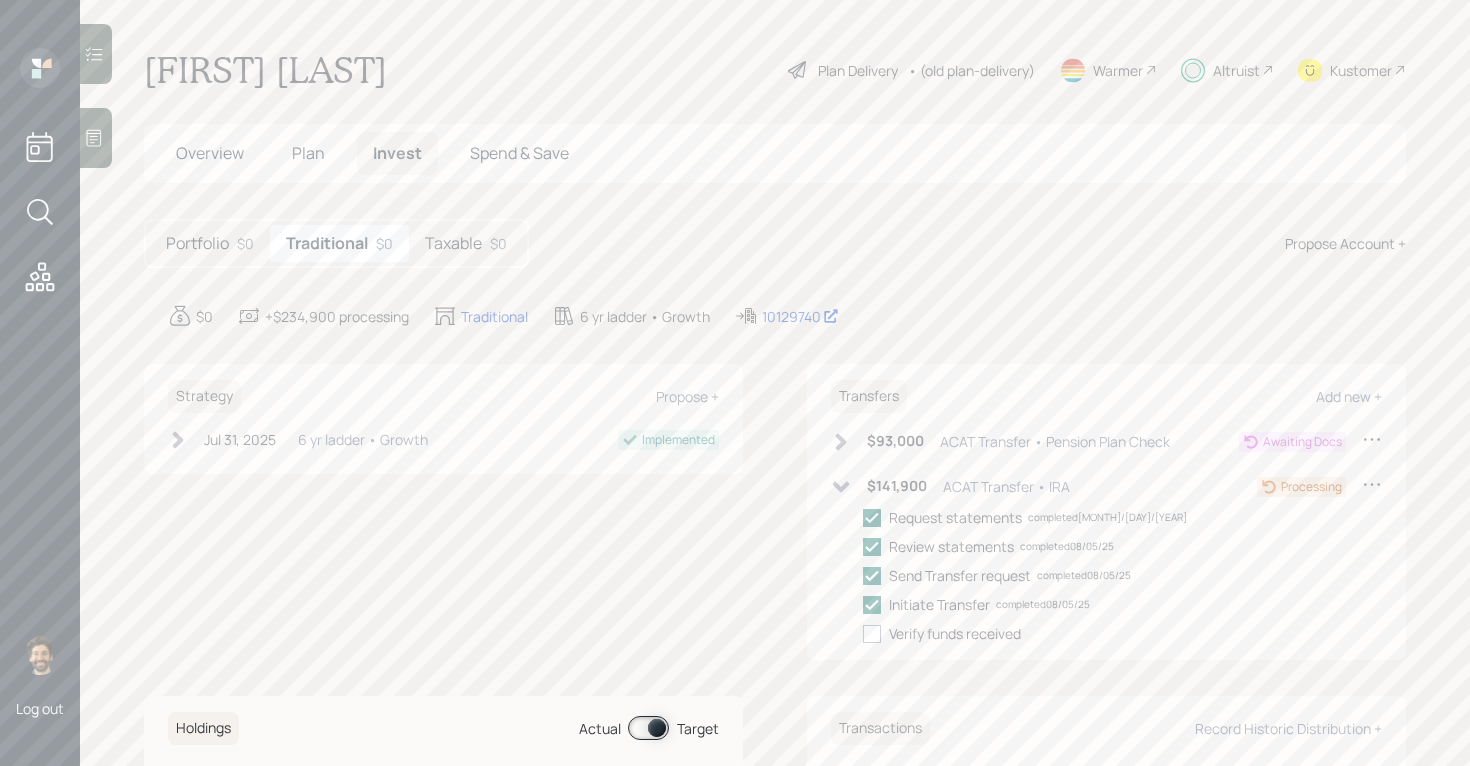 click 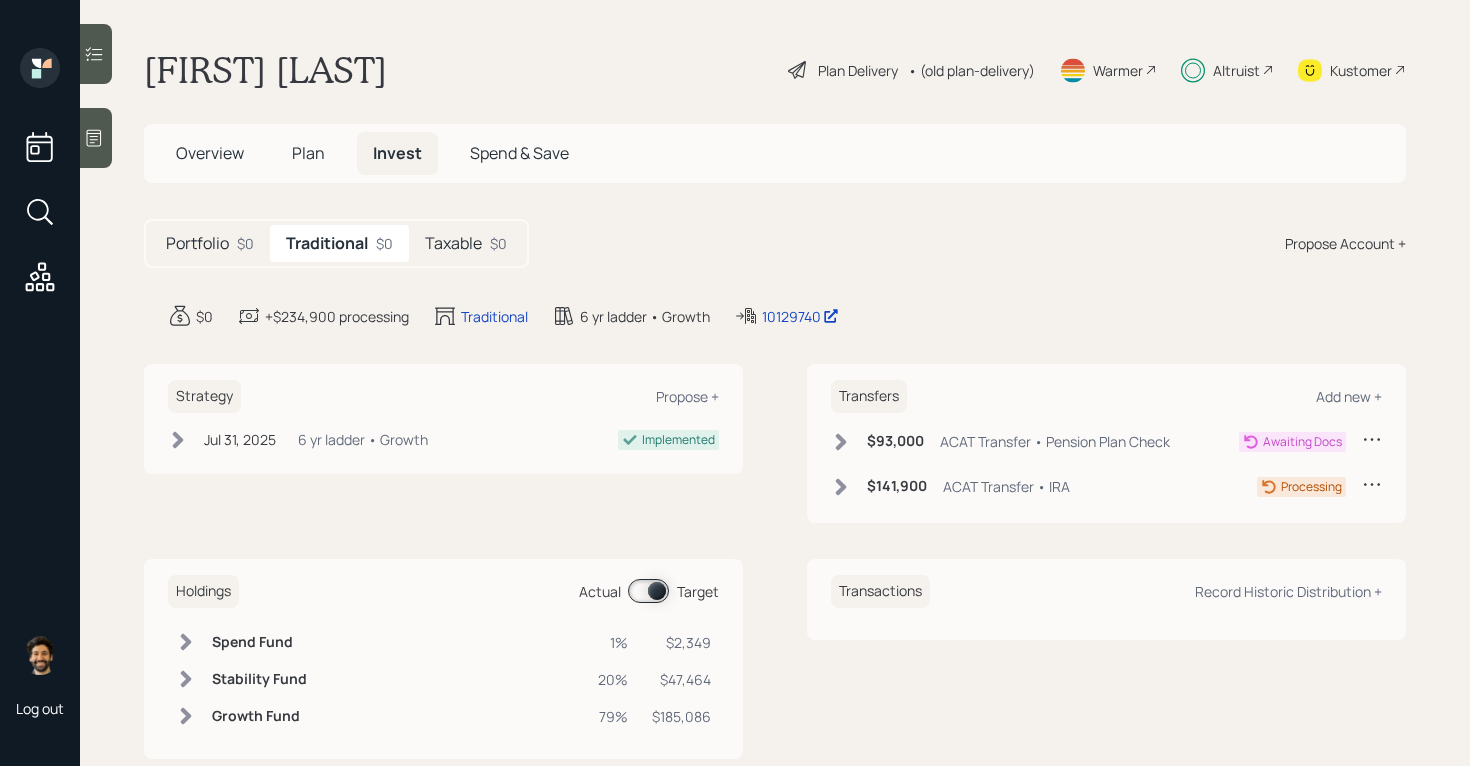 click on "Kustomer" at bounding box center (1361, 70) 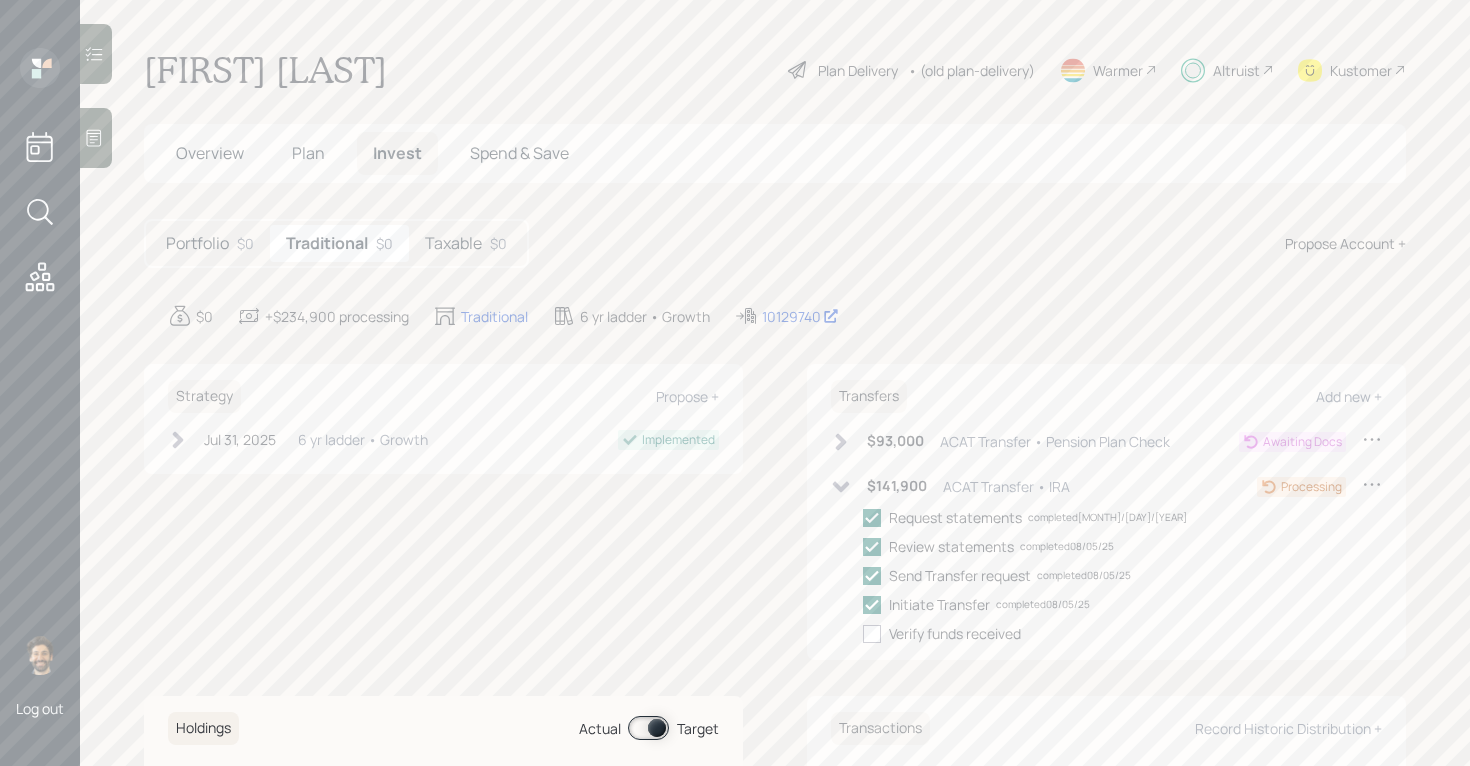 click 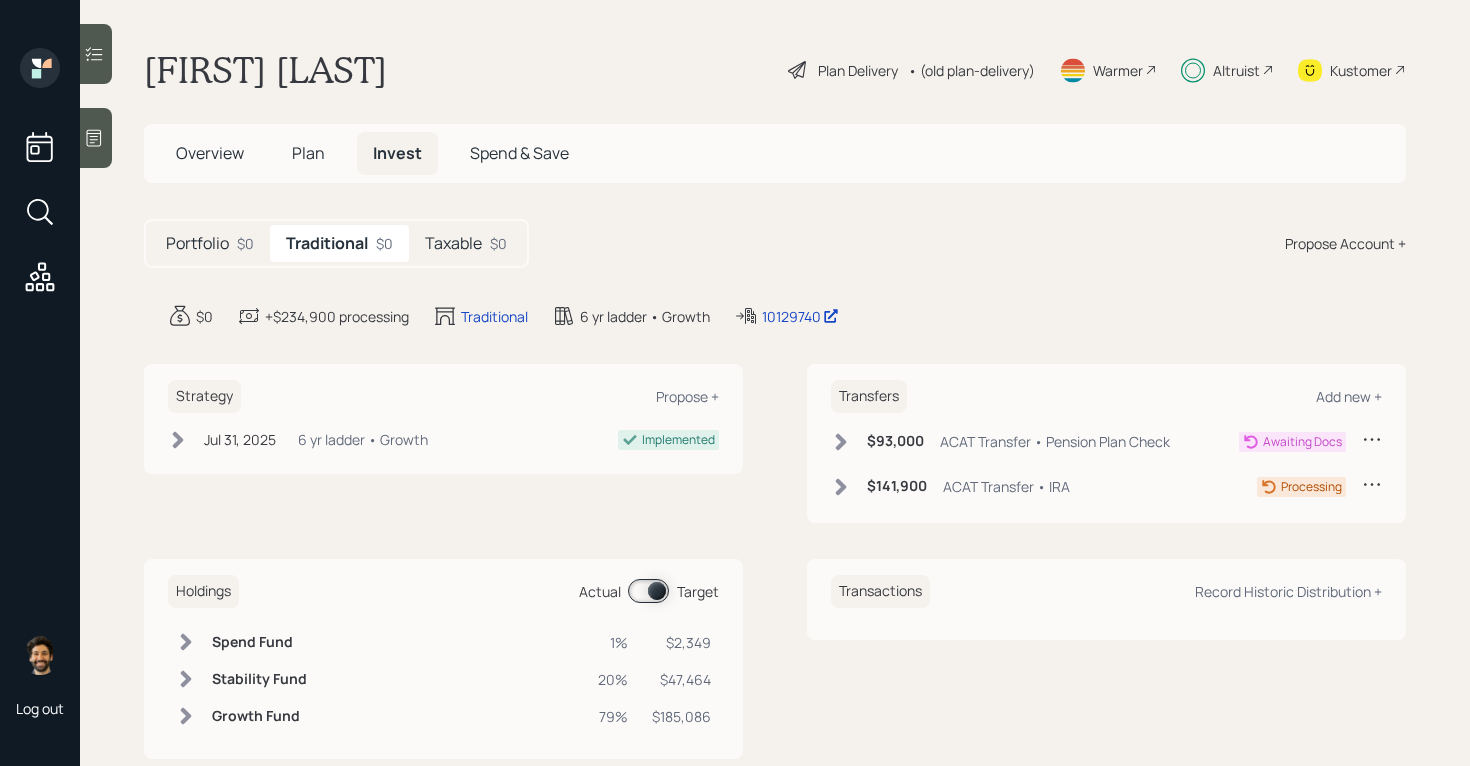 click 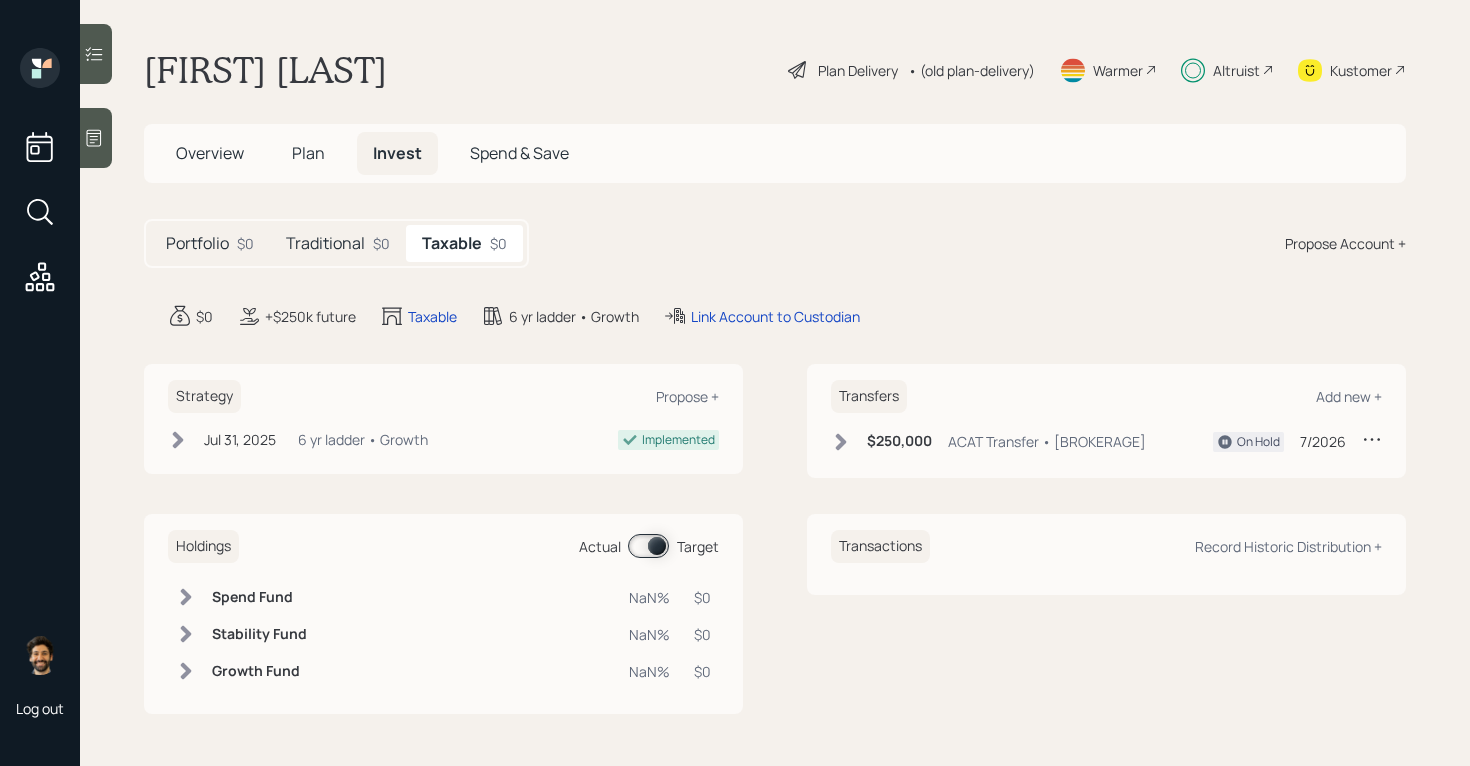 click on "Traditional" at bounding box center (325, 243) 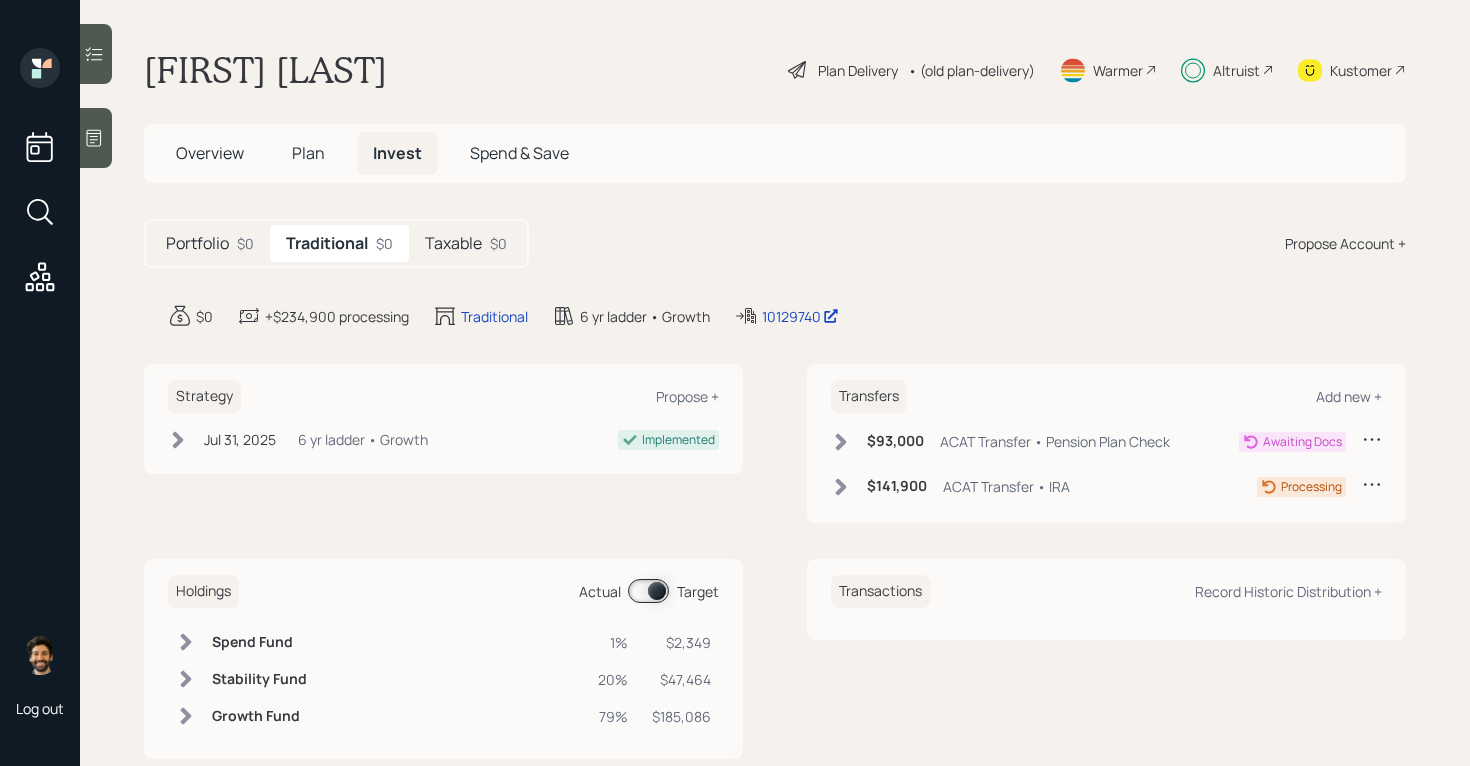 click on "Portfolio $0" at bounding box center (210, 243) 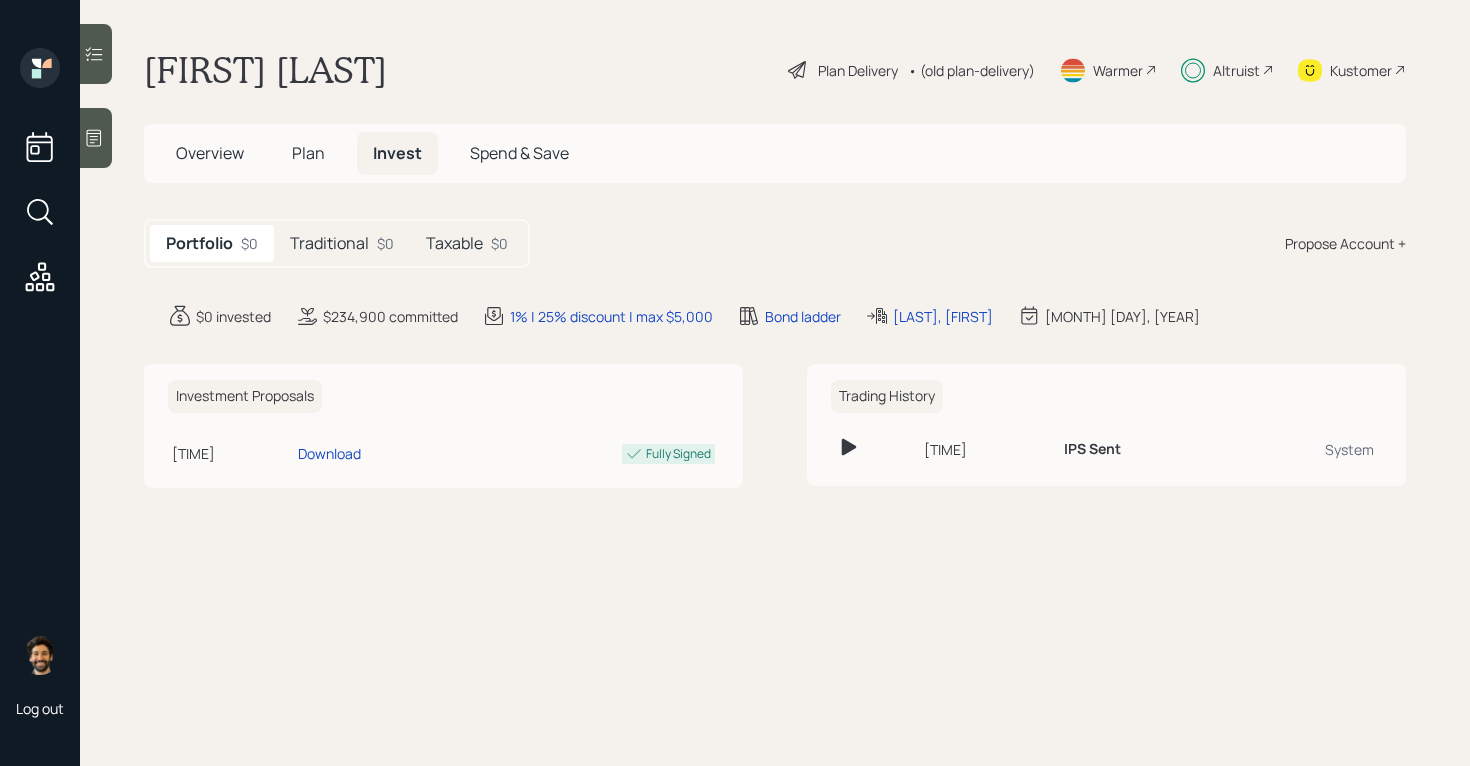 click on "Traditional" at bounding box center [329, 243] 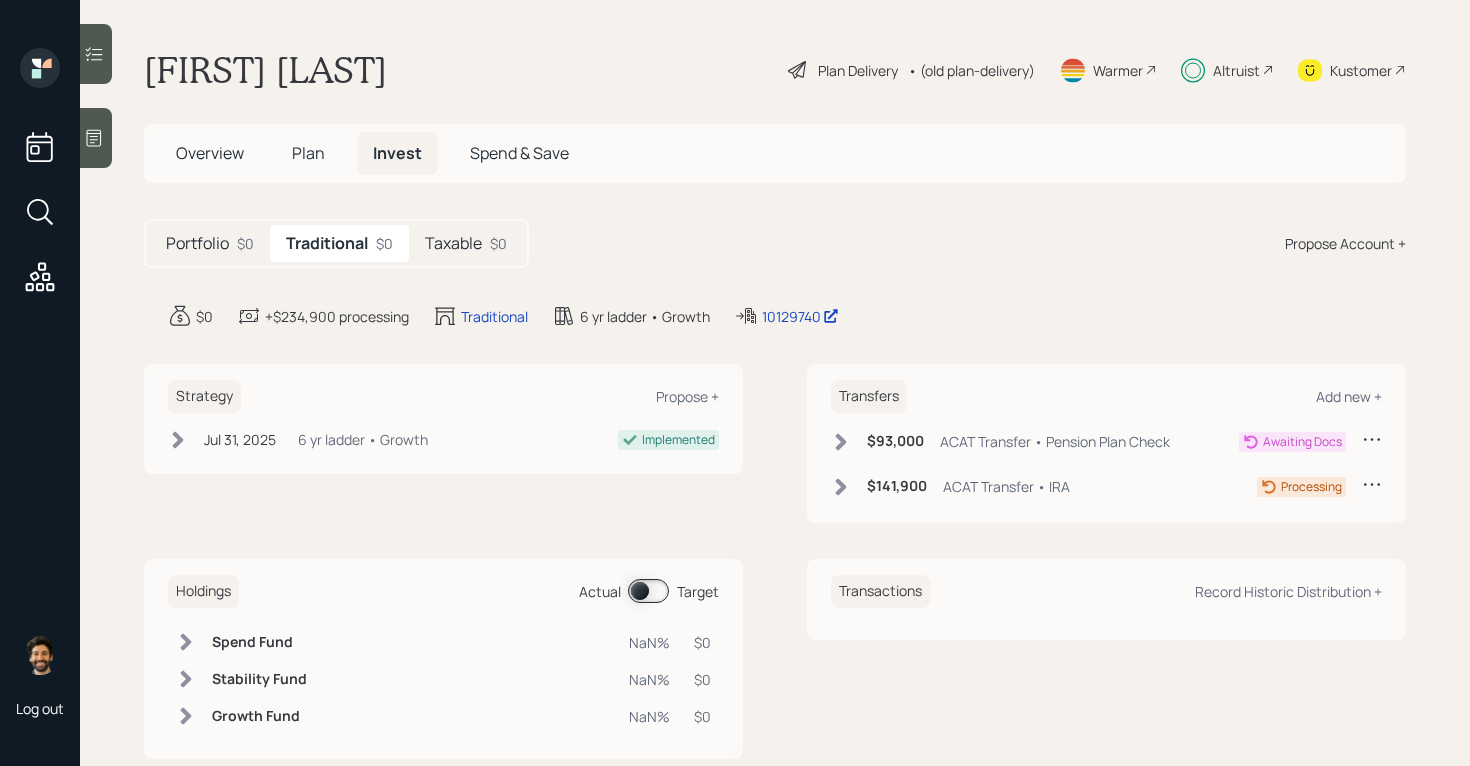 click on "Sandra Alvord Plan Delivery • (old plan-delivery) Warmer Altruist Kustomer Overview Plan Invest Spend & Save Portfolio $0 Traditional $0 Taxable $0 Propose Account + $0 +$234,900 processing Traditional 6 yr ladder • Growth 10129740 Strategy Propose + Jul 31, 2025 Thursday, July 31, 2025 3:04 PM EDT 6 yr ladder • Growth Implemented Transfers Add new + $93,000 ACAT Transfer • Pension Plan Check Awaiting Docs $141,900 ACAT Transfer • IRA Processing Holdings Actual Target Spend Fund NaN% $0 Stability Fund NaN% $0 Growth Fund NaN% $0 Transactions Record Historic Distribution +" at bounding box center [775, 383] 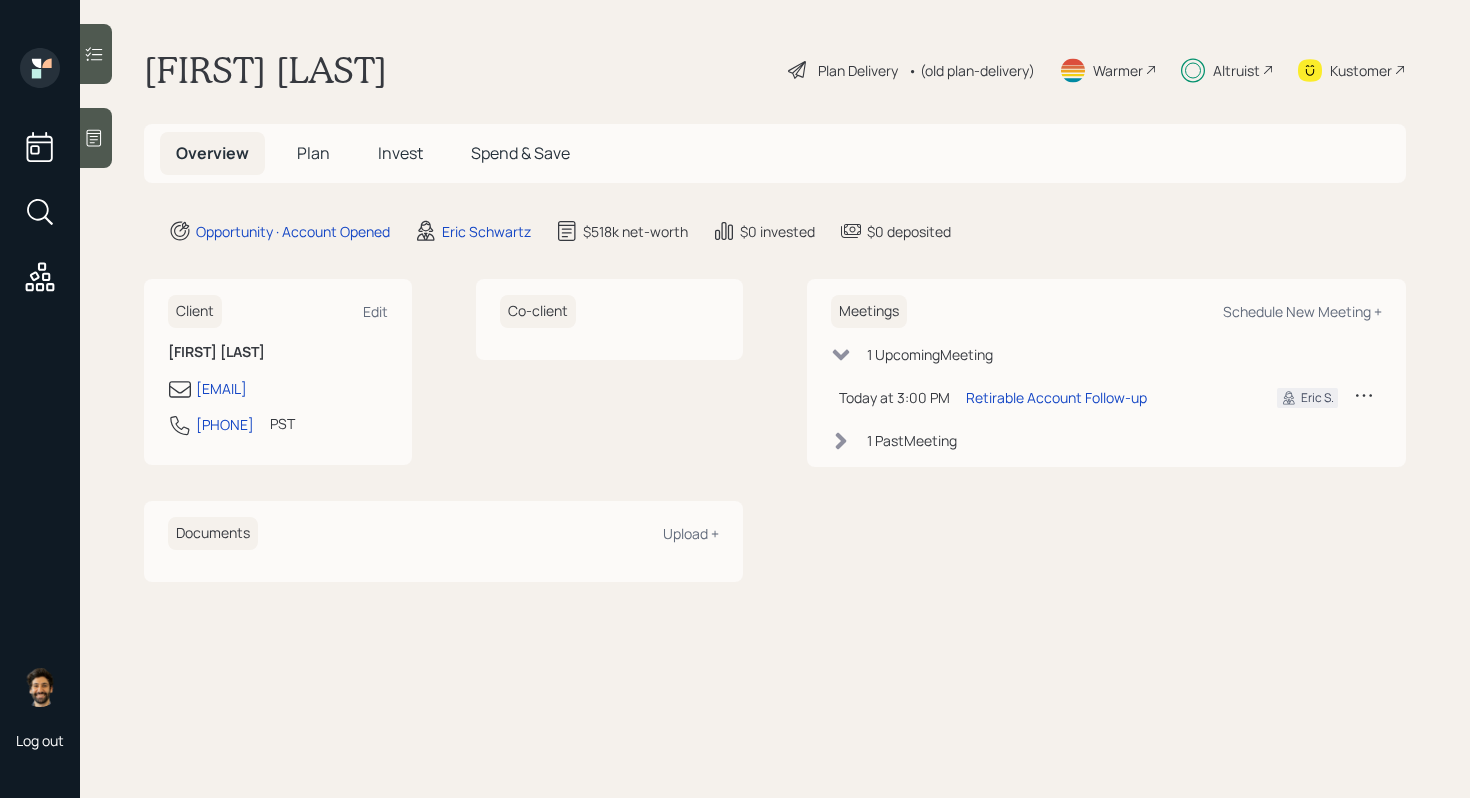 scroll, scrollTop: 0, scrollLeft: 0, axis: both 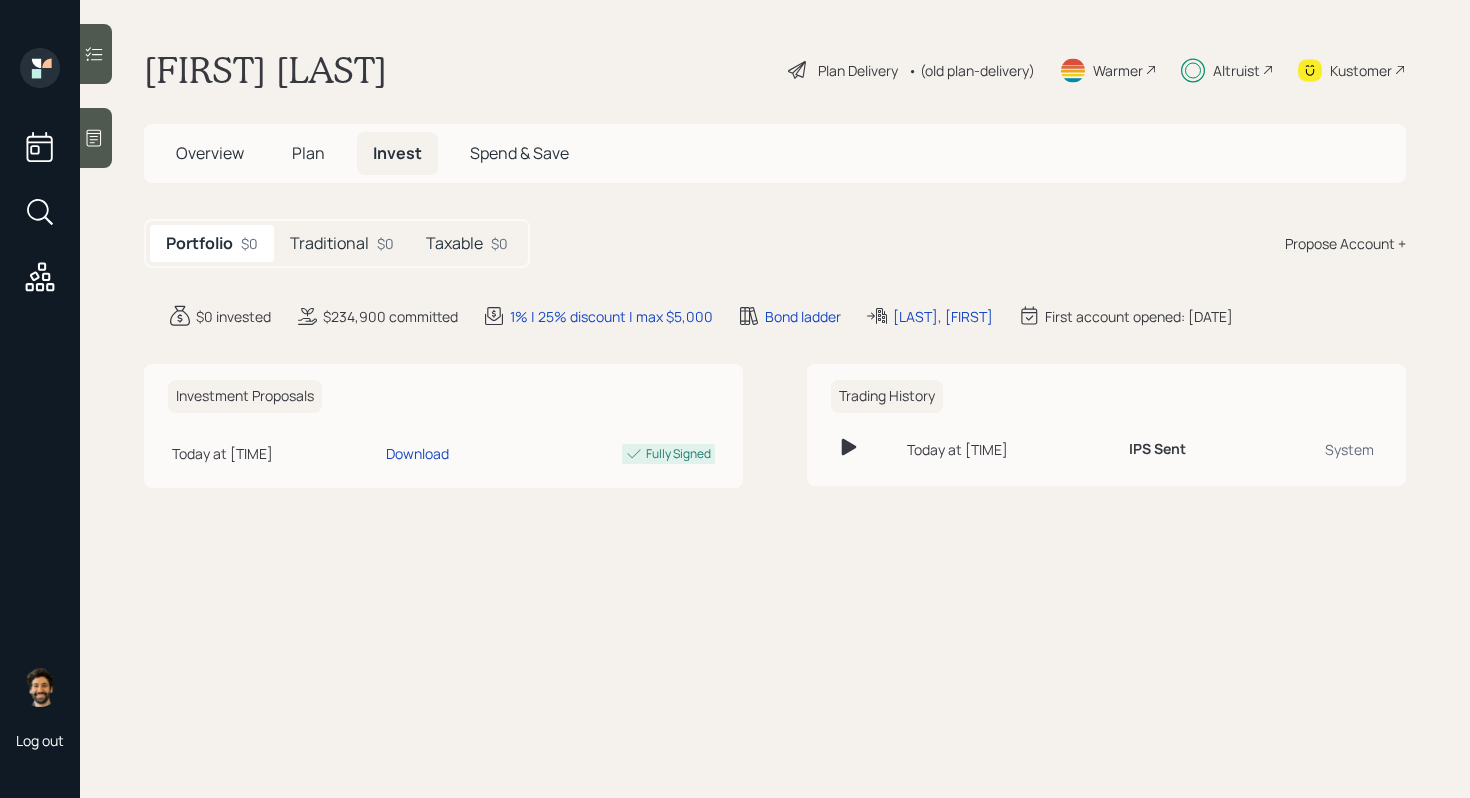 click on "Traditional" at bounding box center [329, 243] 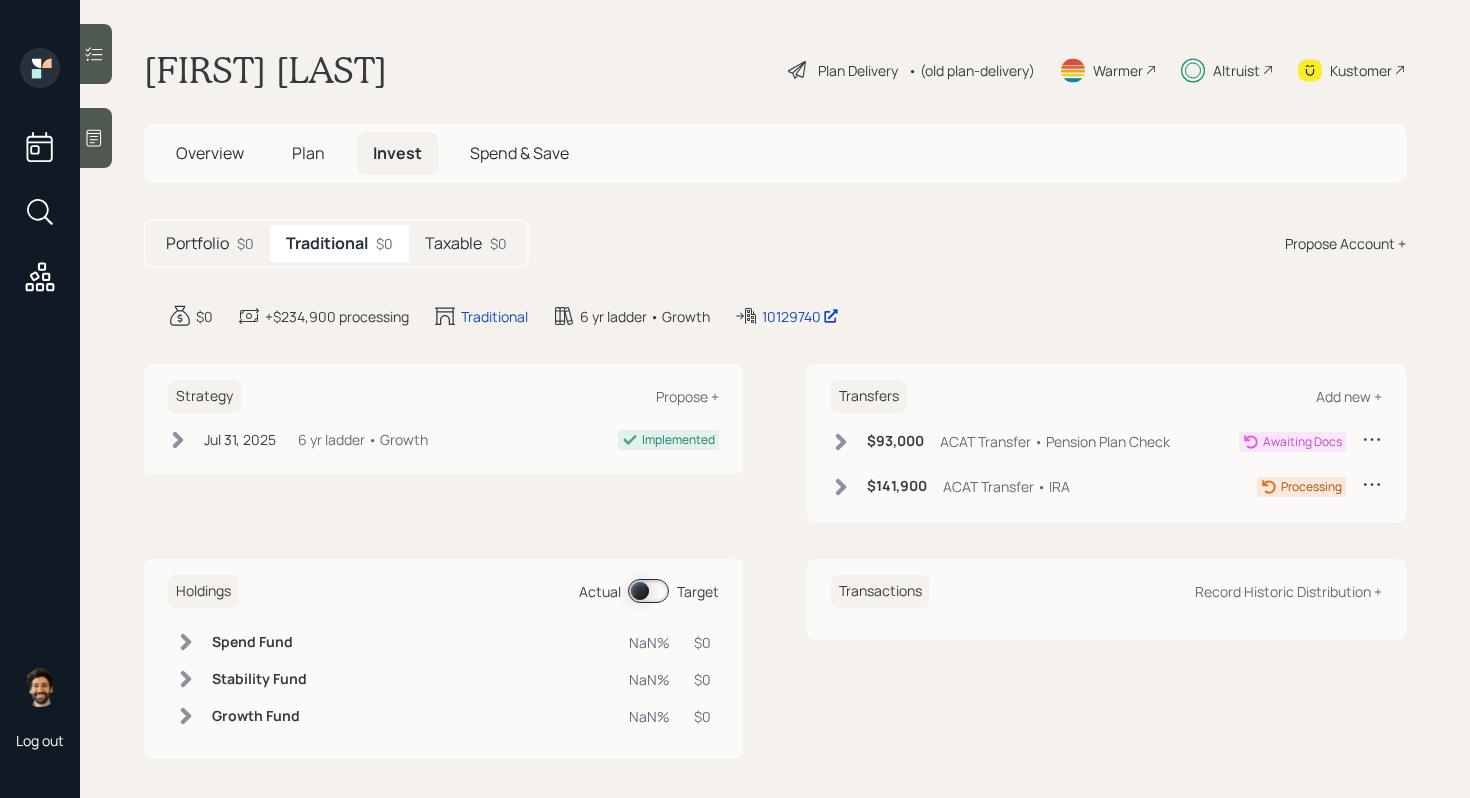 click on "Plan" at bounding box center [308, 153] 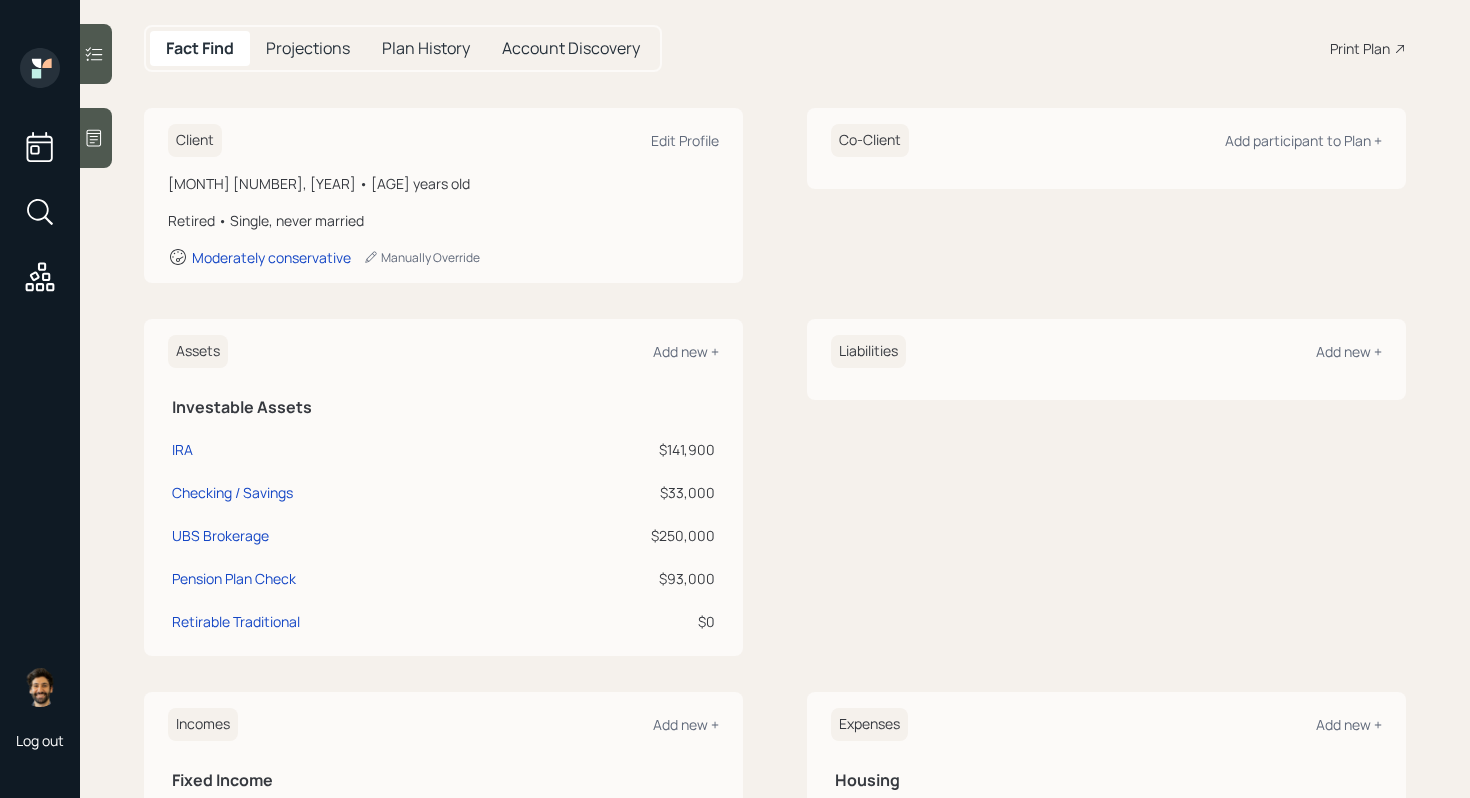 scroll, scrollTop: 192, scrollLeft: 0, axis: vertical 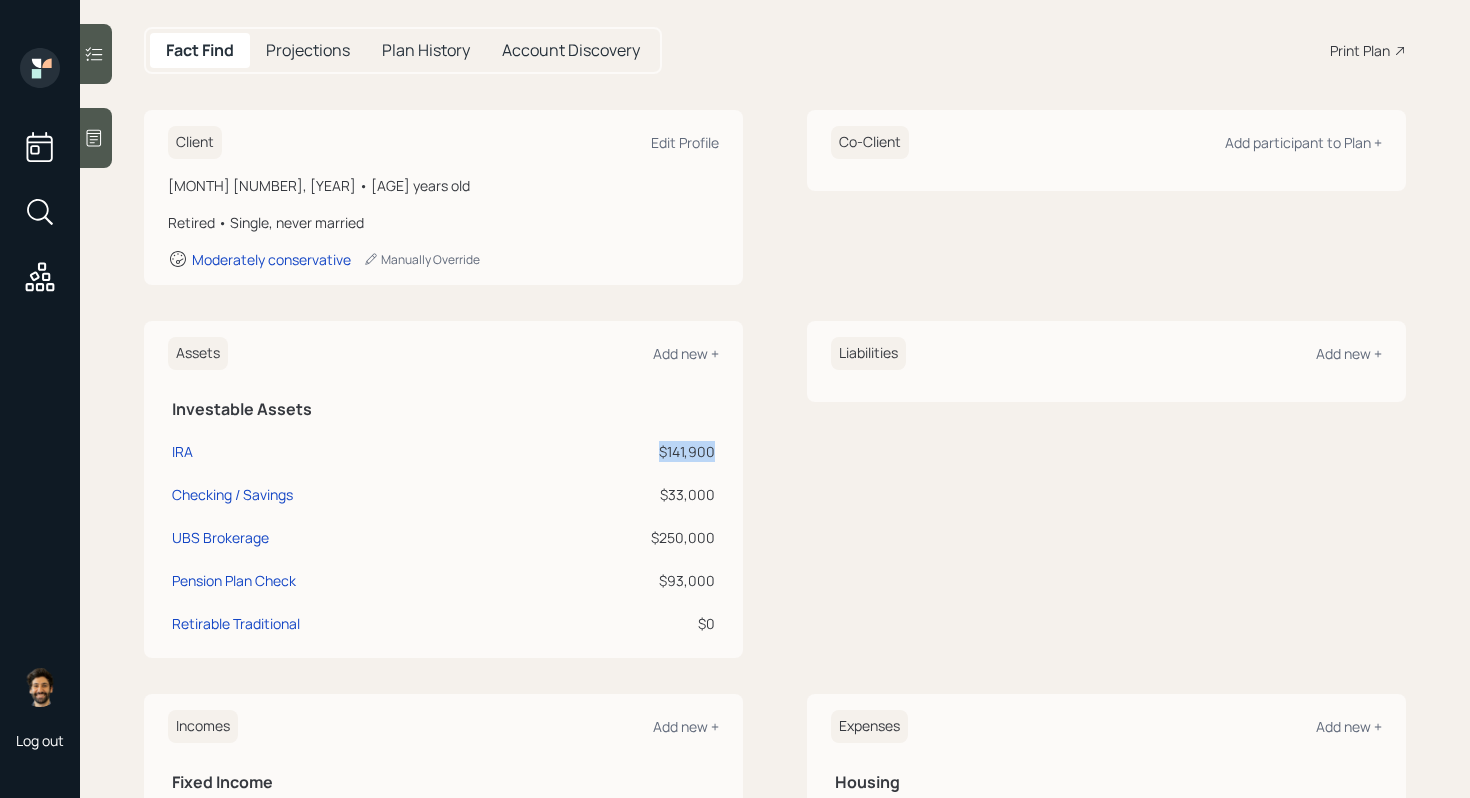 drag, startPoint x: 715, startPoint y: 453, endPoint x: 662, endPoint y: 453, distance: 53 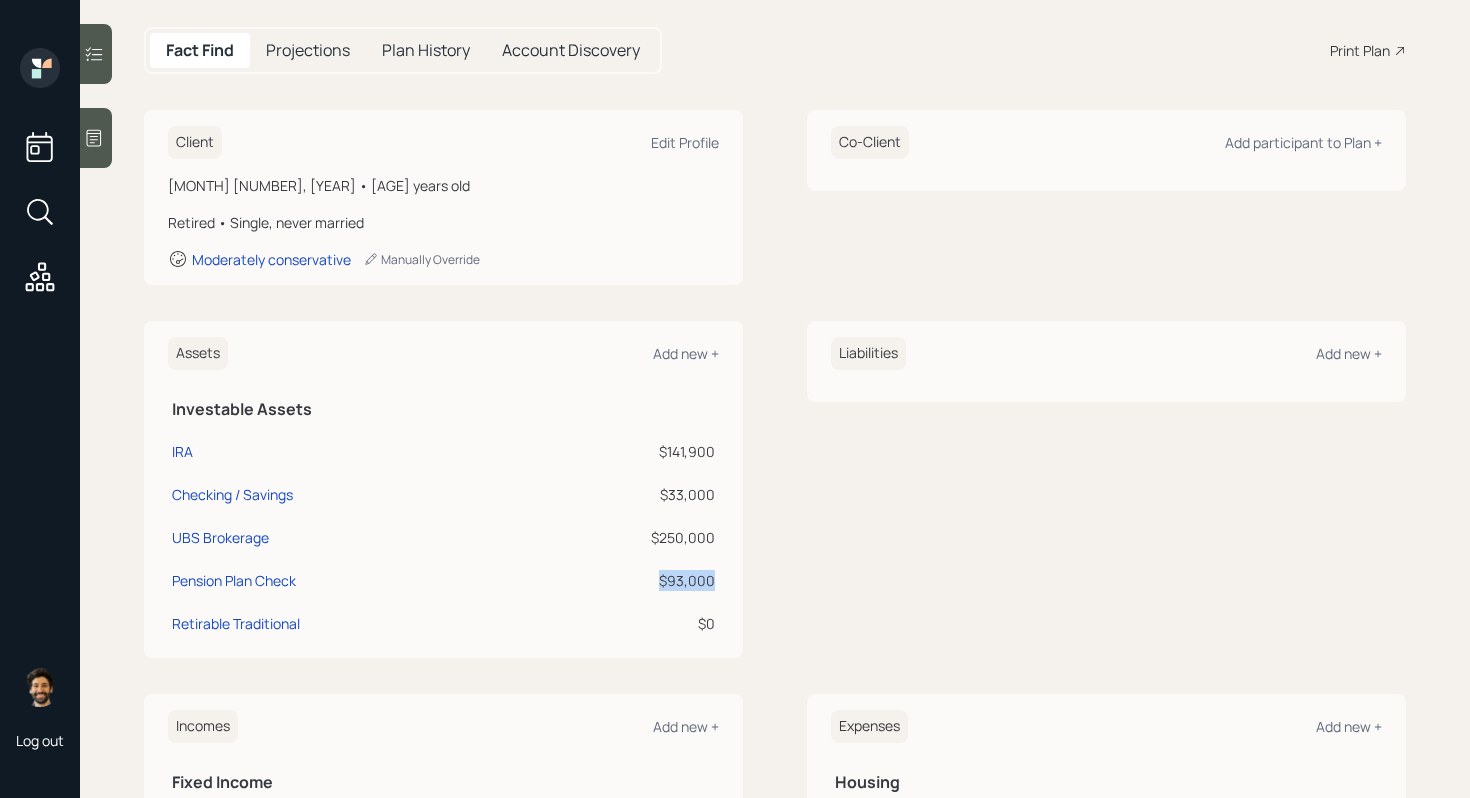 drag, startPoint x: 718, startPoint y: 576, endPoint x: 659, endPoint y: 576, distance: 59 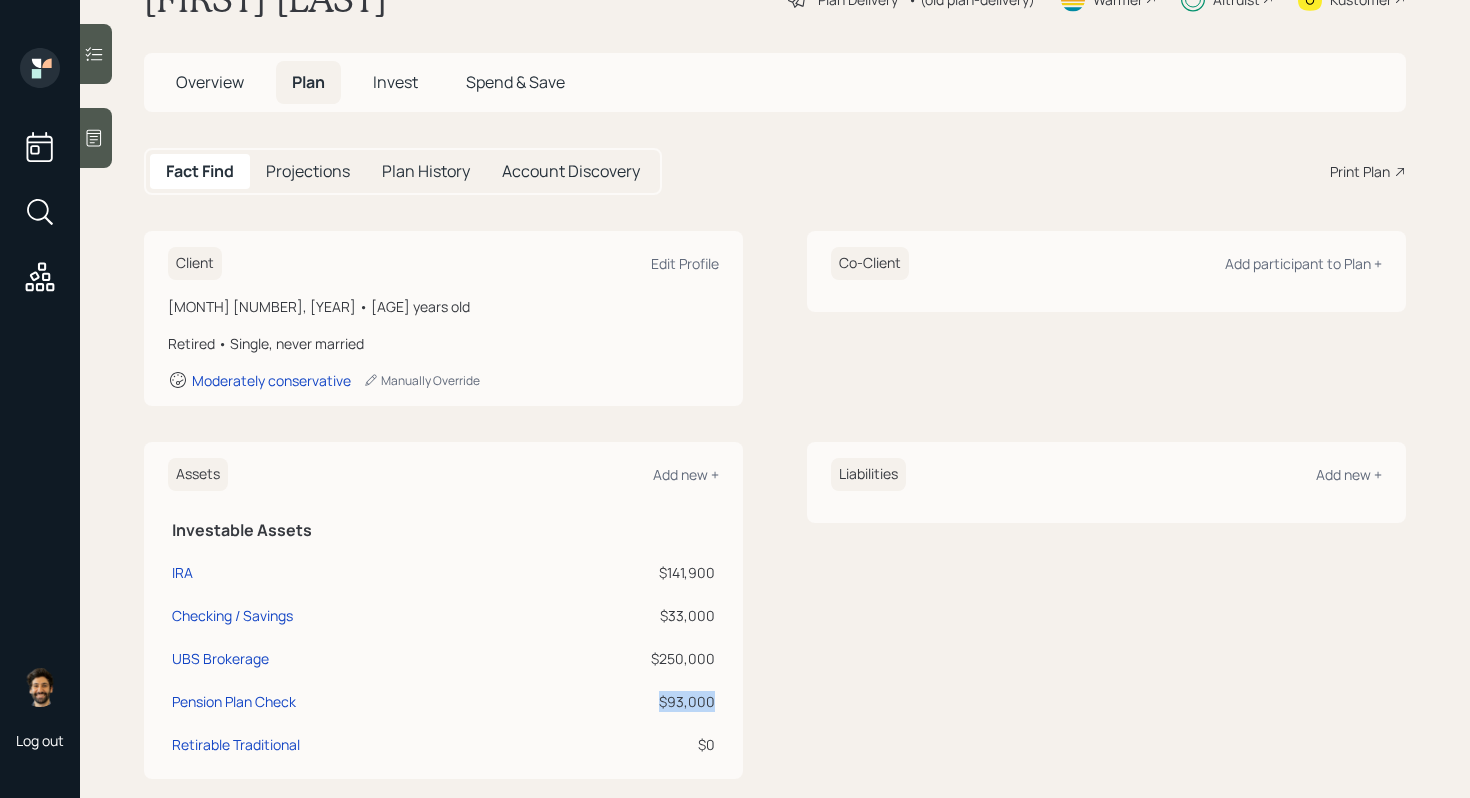 scroll, scrollTop: 0, scrollLeft: 0, axis: both 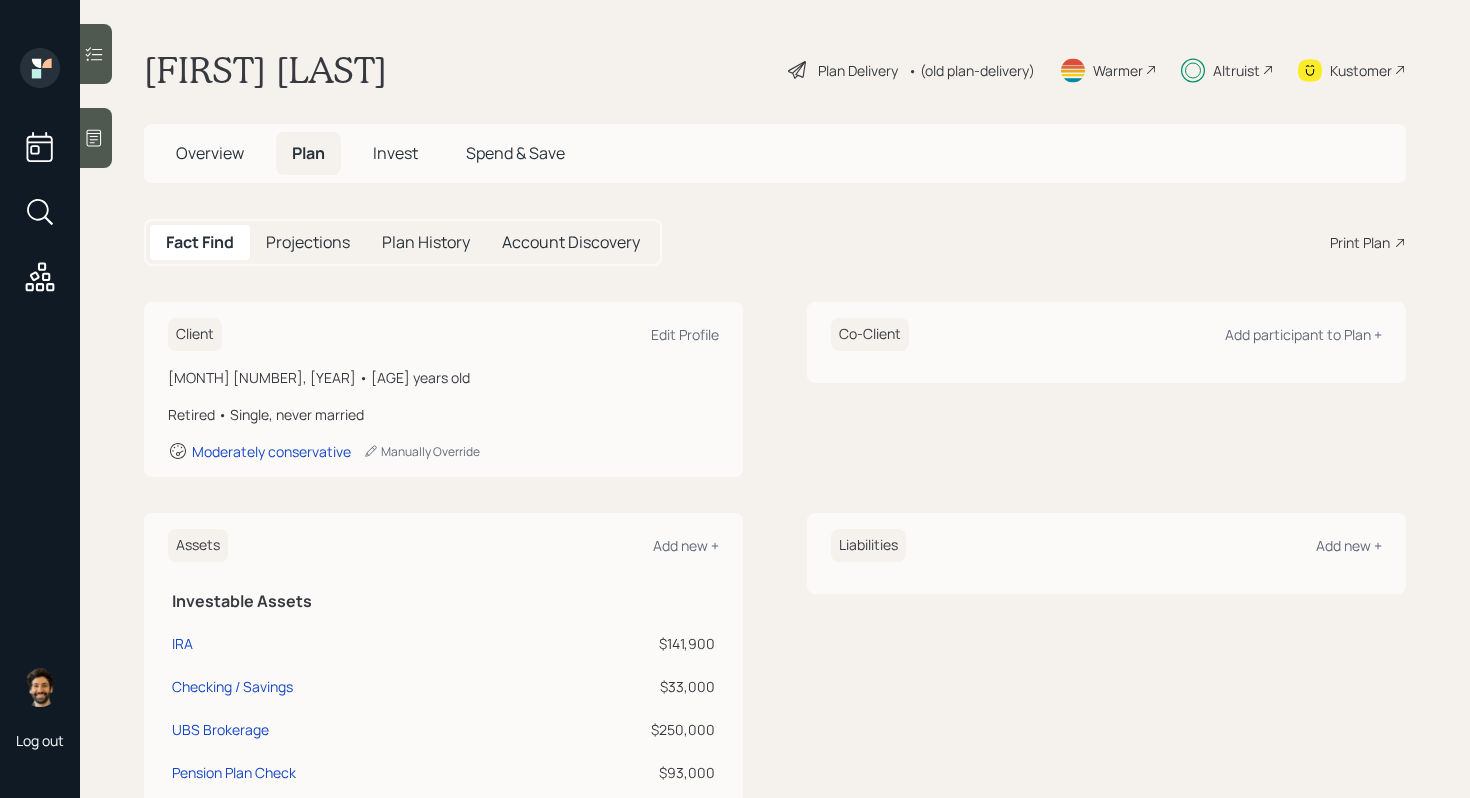 click on "Altruist" at bounding box center [1227, 70] 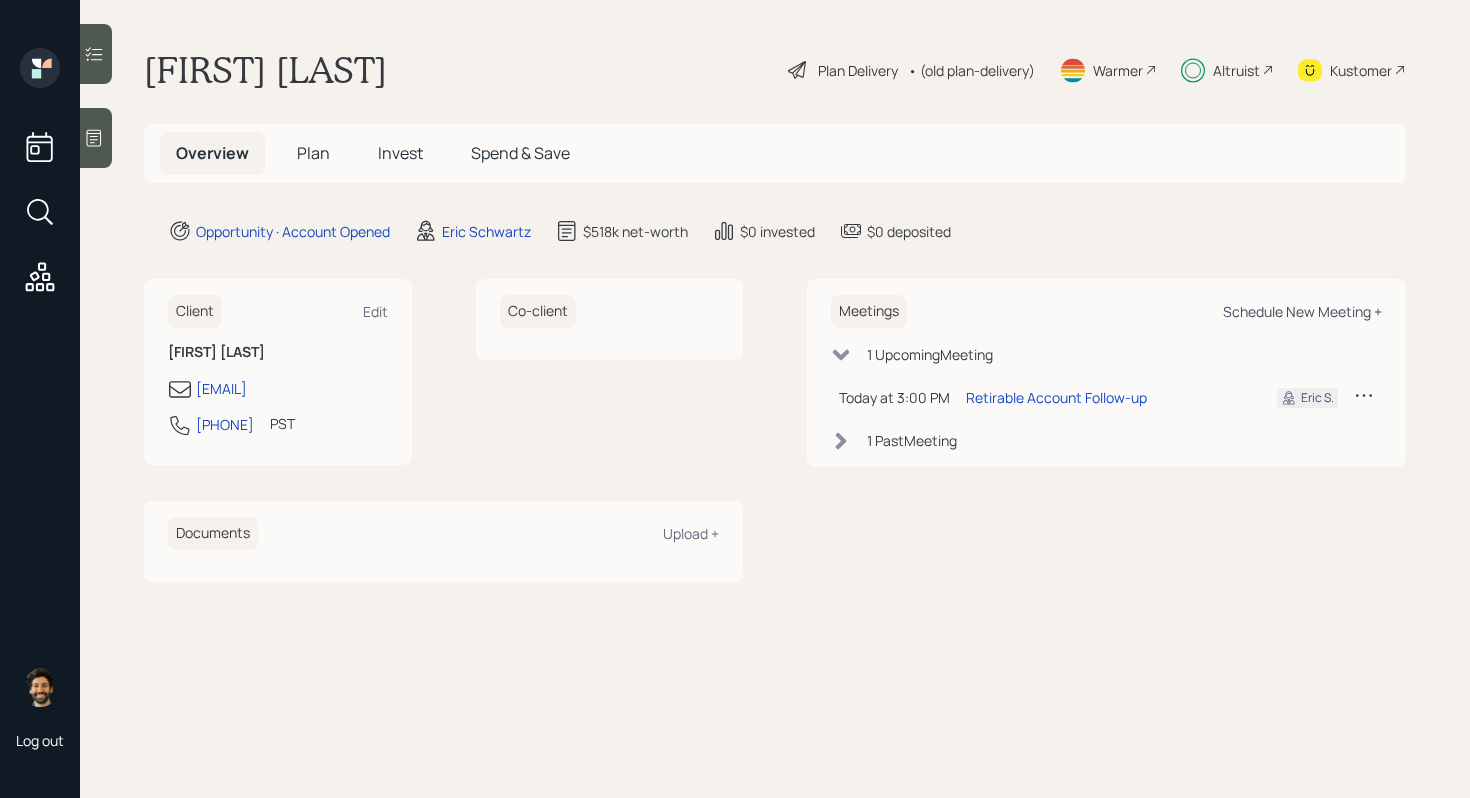 click on "Schedule New Meeting +" at bounding box center [1302, 311] 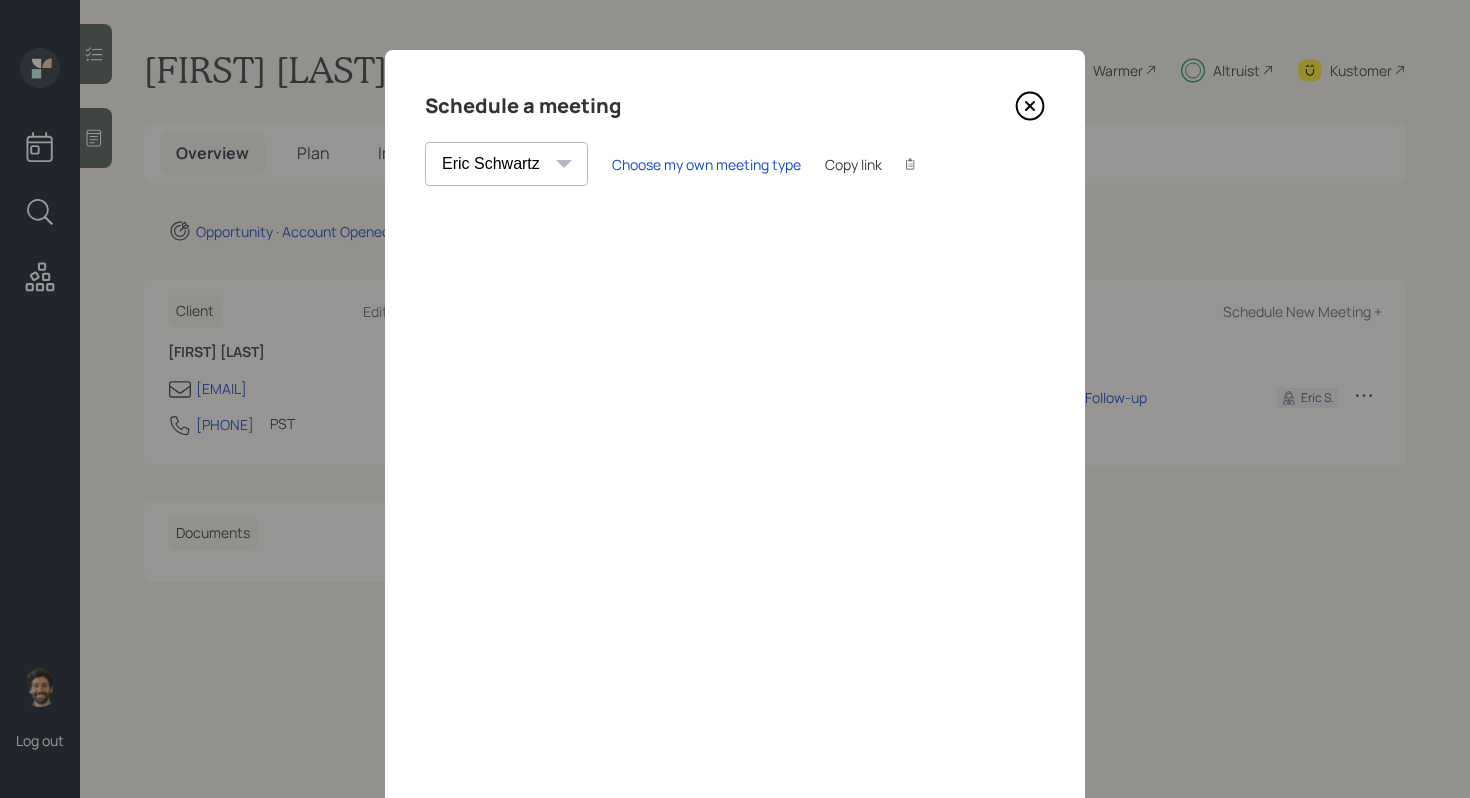 click 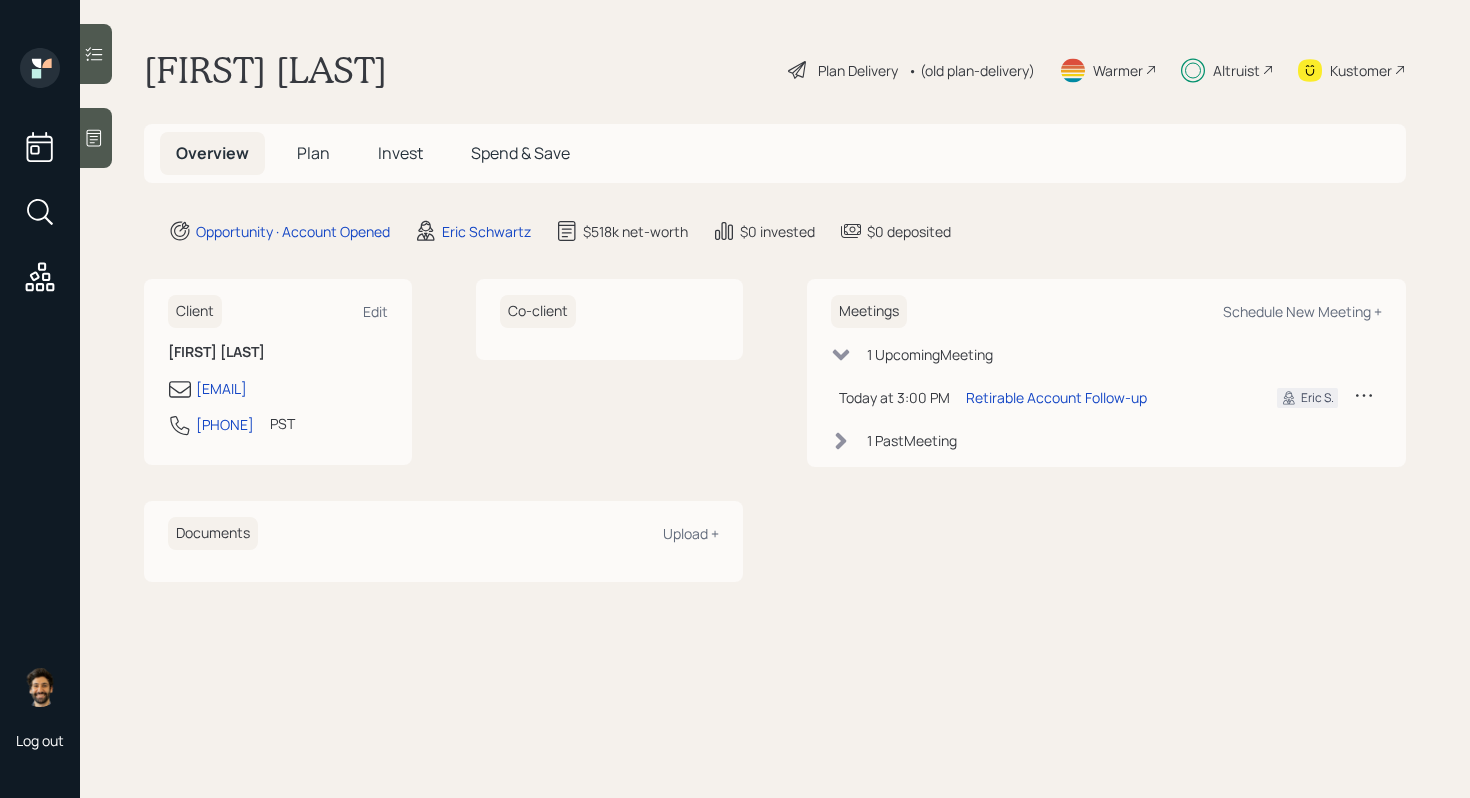 scroll, scrollTop: 0, scrollLeft: 0, axis: both 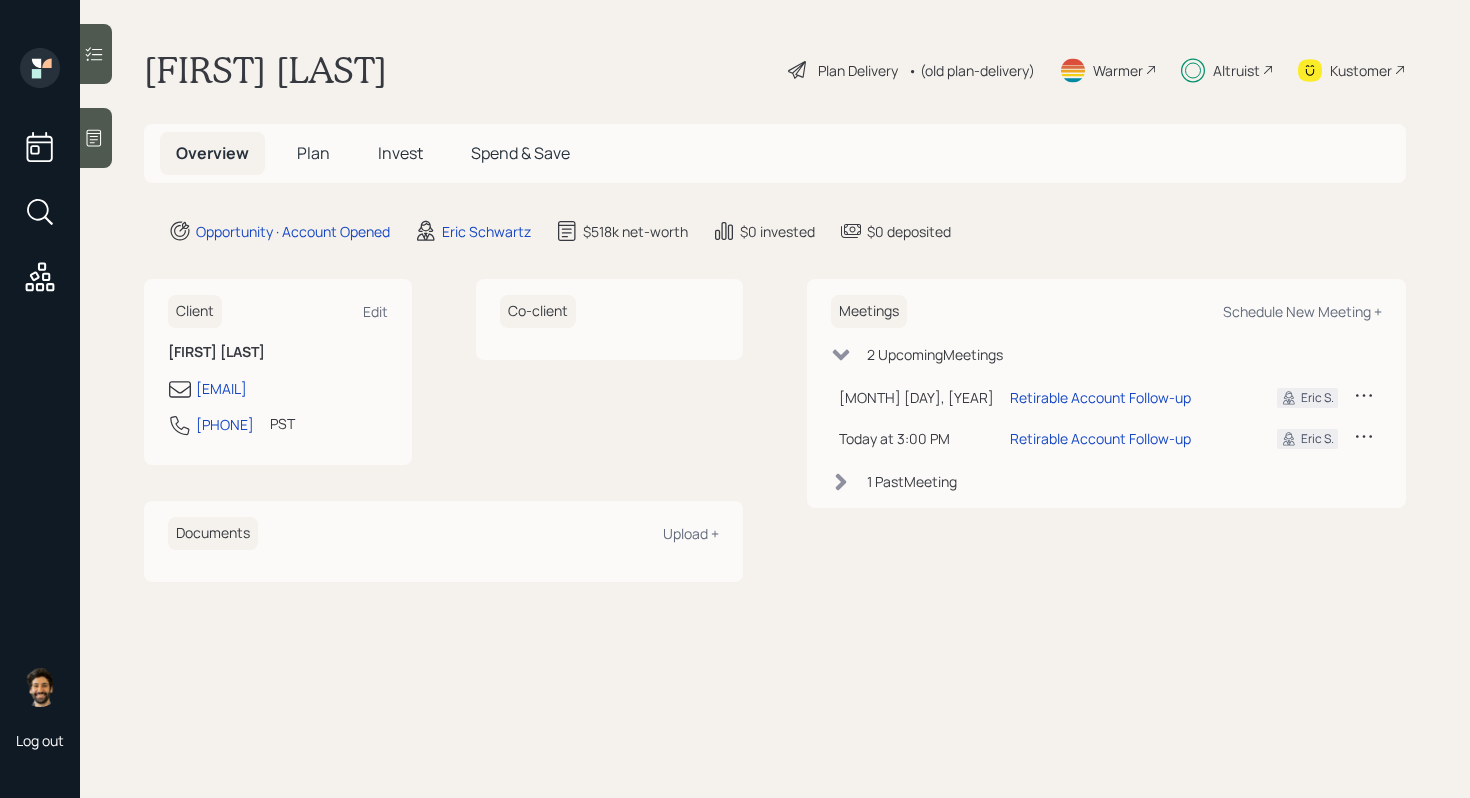click on "Invest" at bounding box center [400, 153] 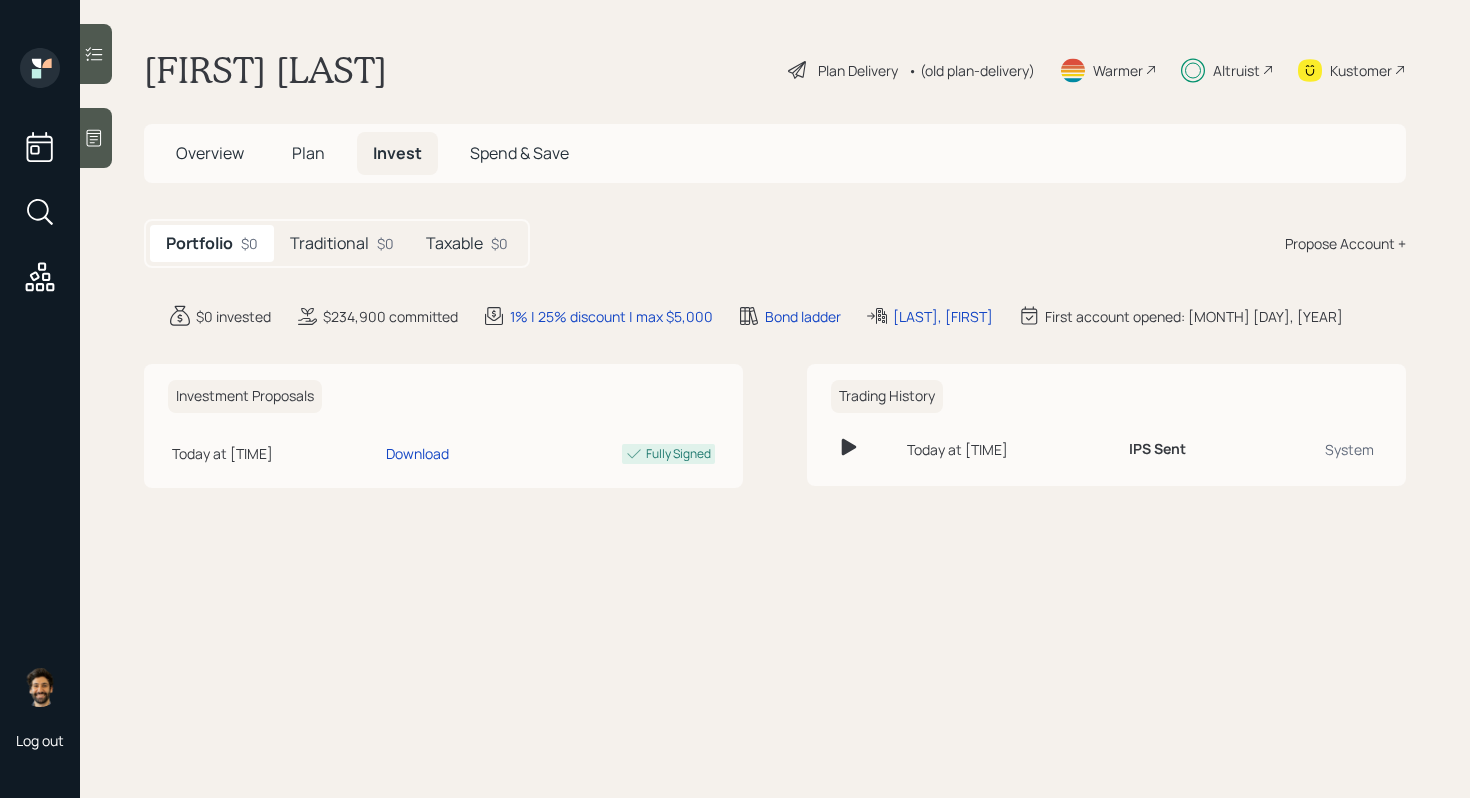 click on "Traditional" at bounding box center (329, 243) 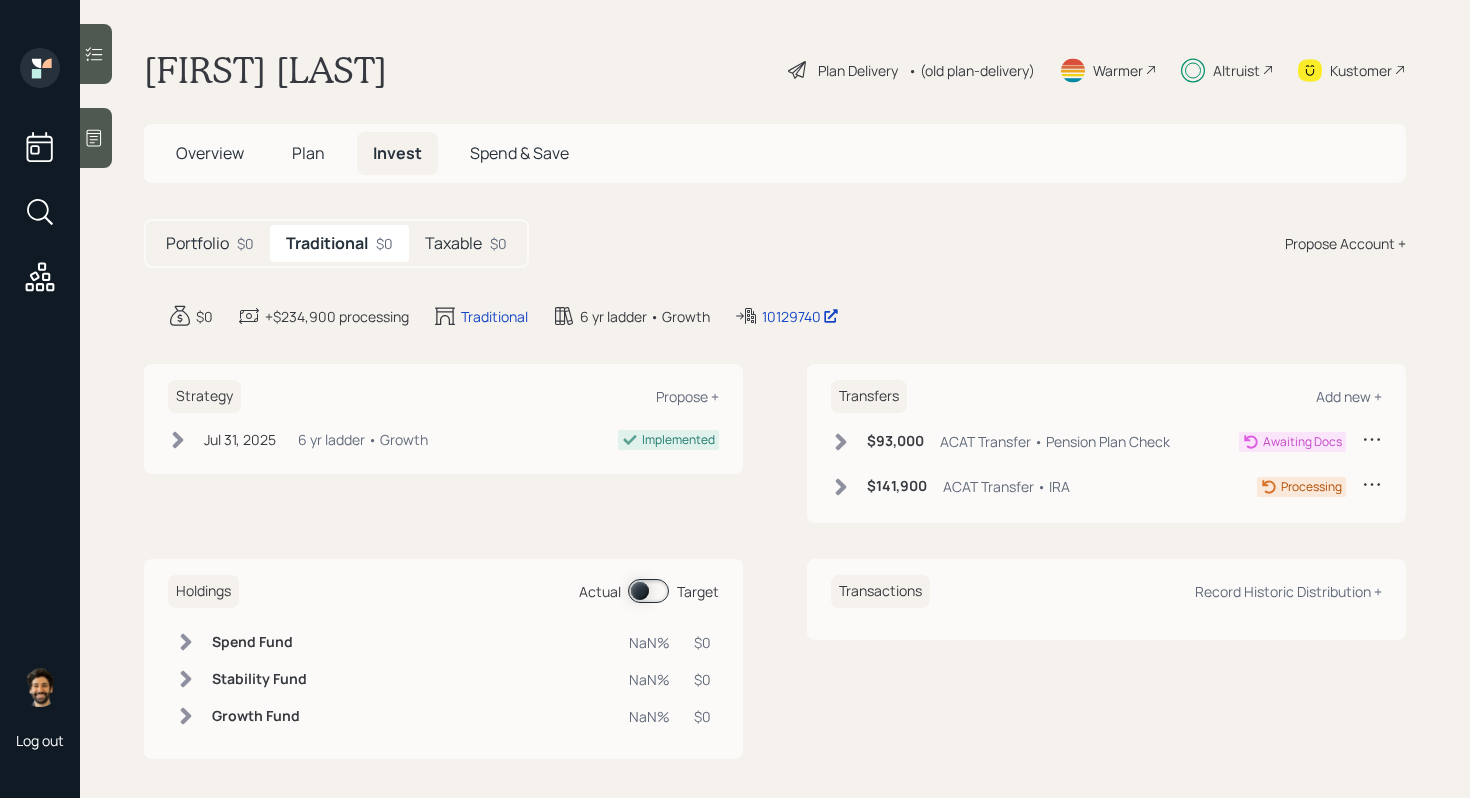 click 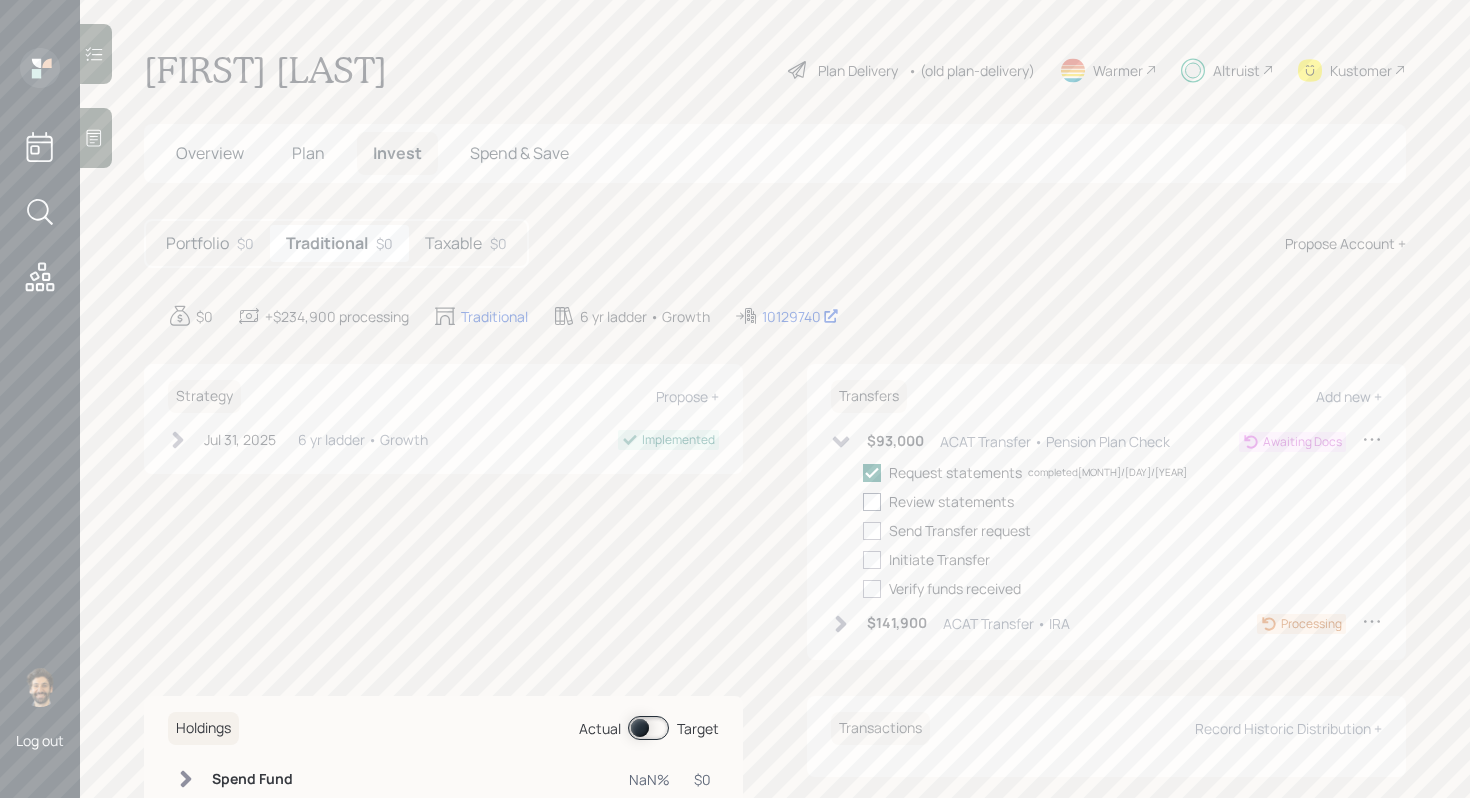 click at bounding box center (872, 502) 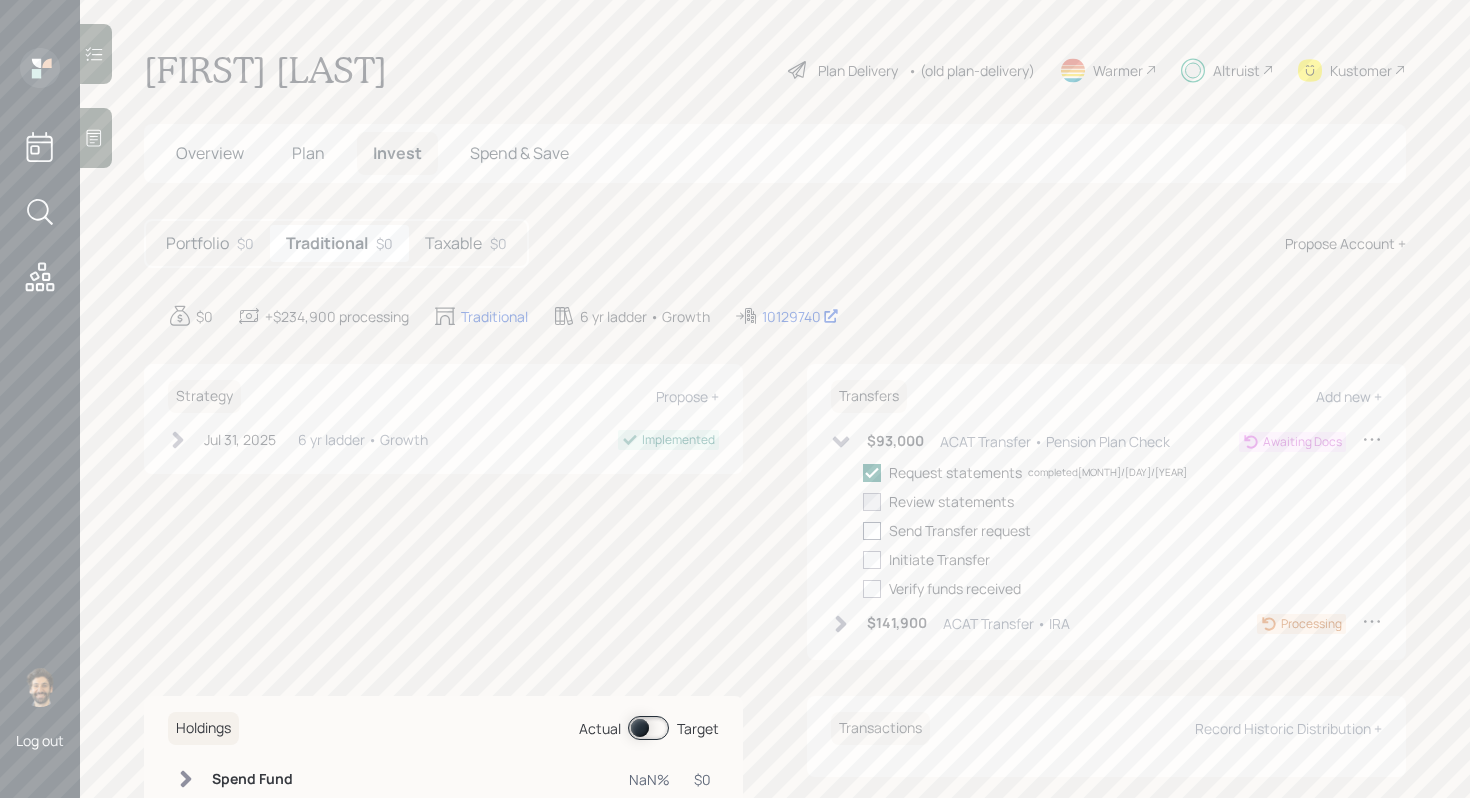 checkbox on "true" 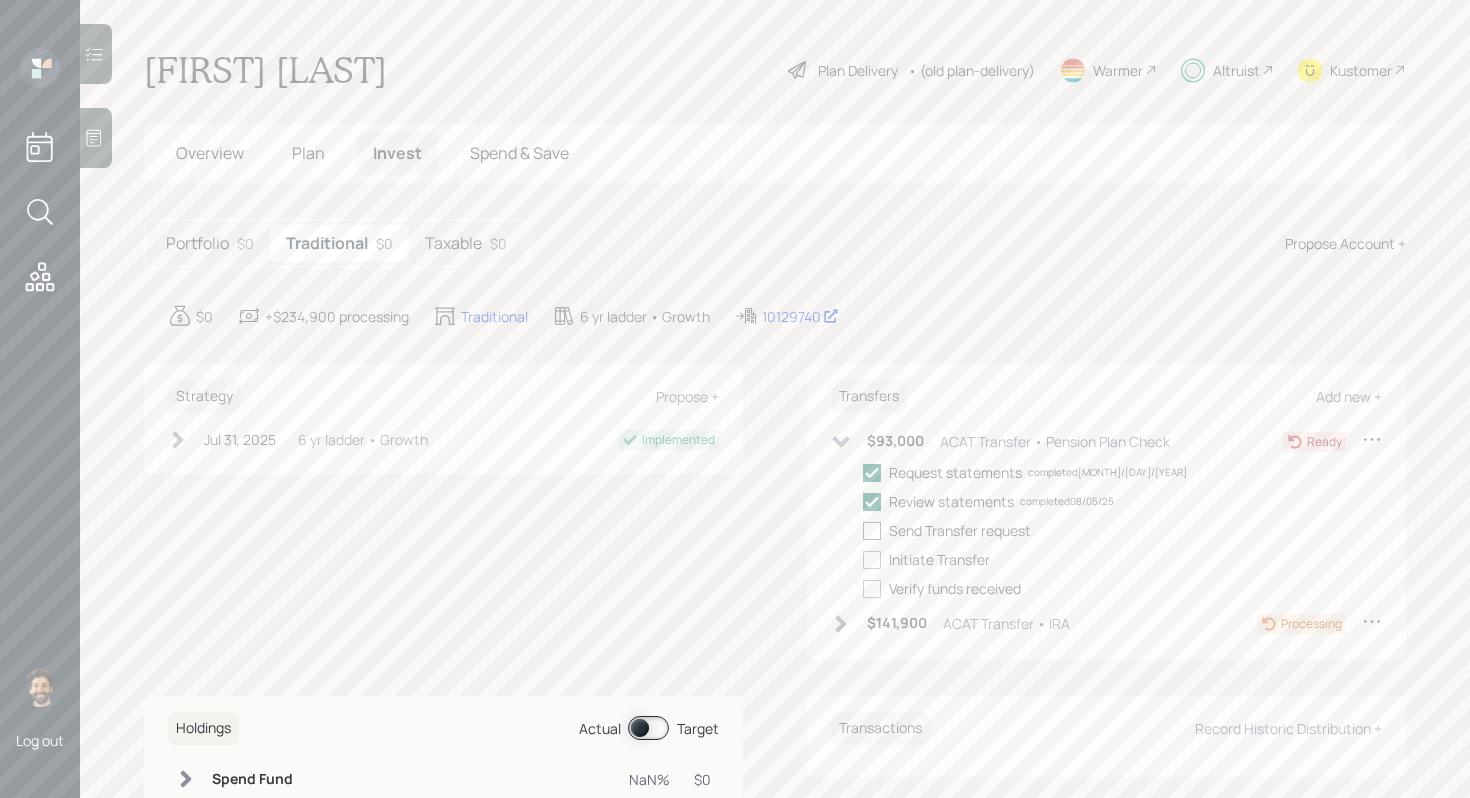 click at bounding box center [872, 531] 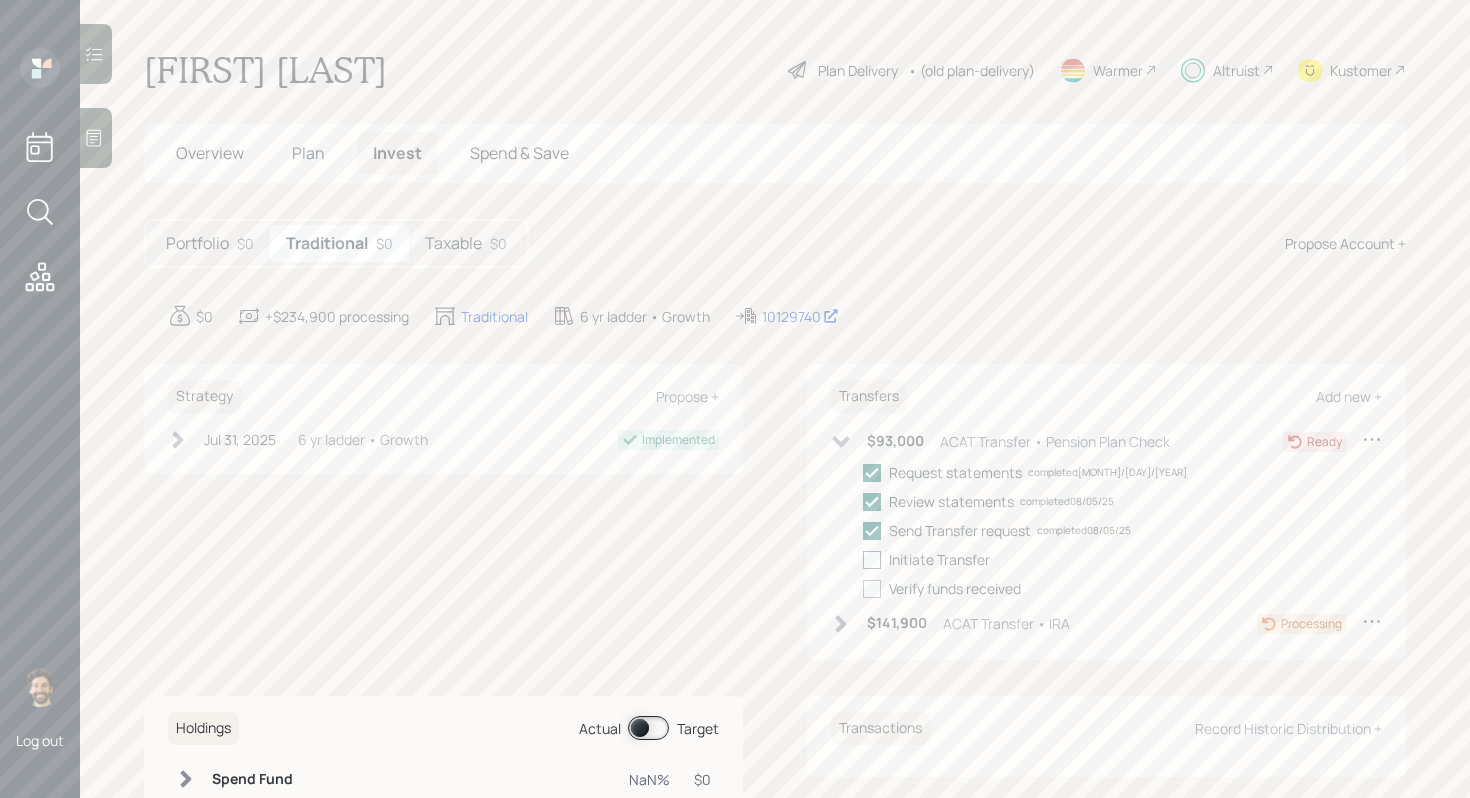click at bounding box center (872, 560) 